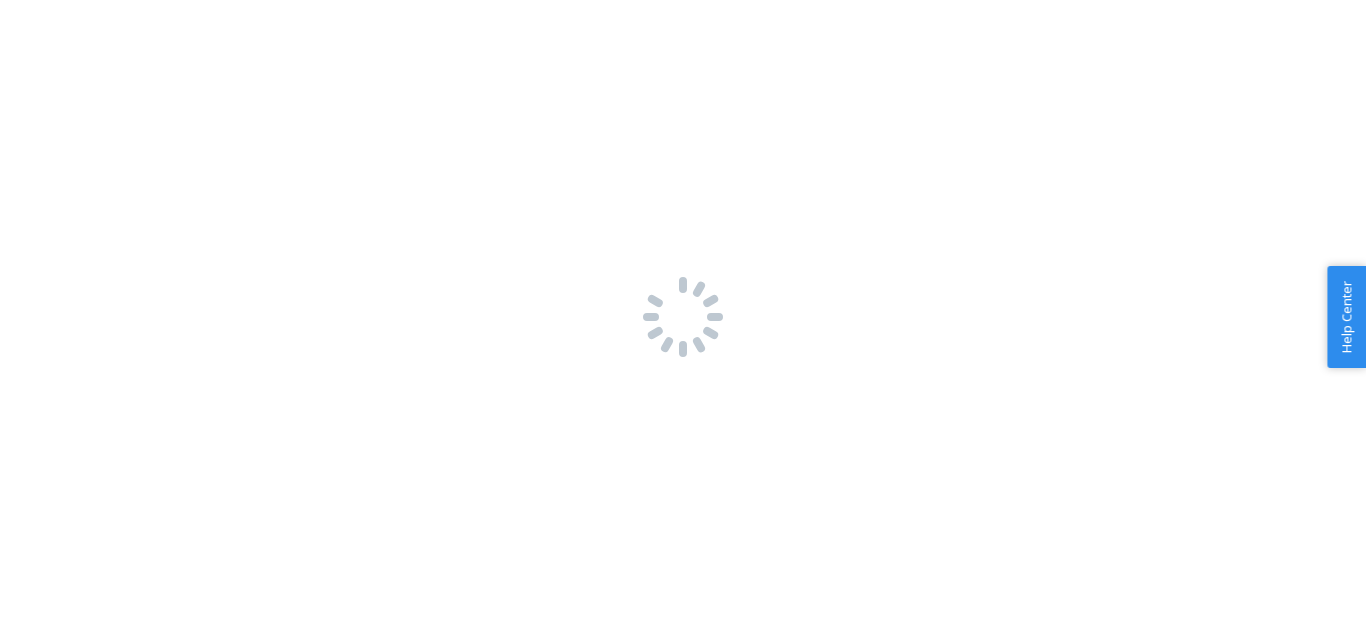 scroll, scrollTop: 0, scrollLeft: 0, axis: both 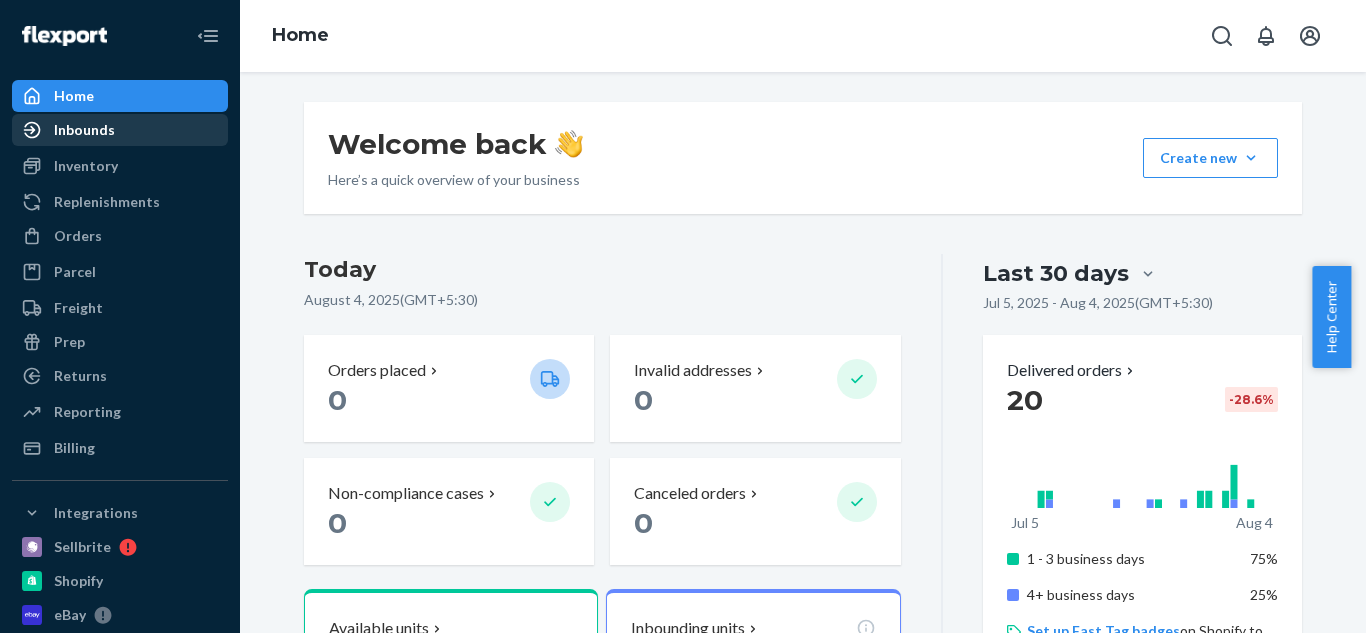 click on "Inbounds" at bounding box center (84, 130) 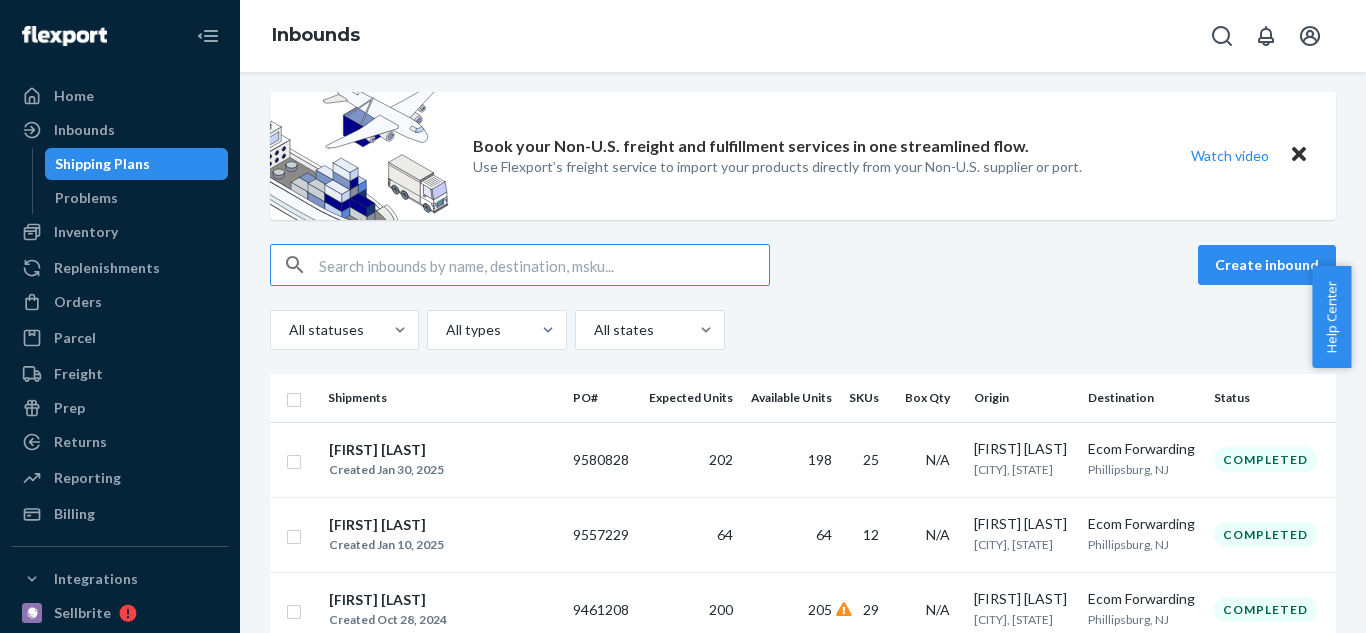 scroll, scrollTop: 0, scrollLeft: 0, axis: both 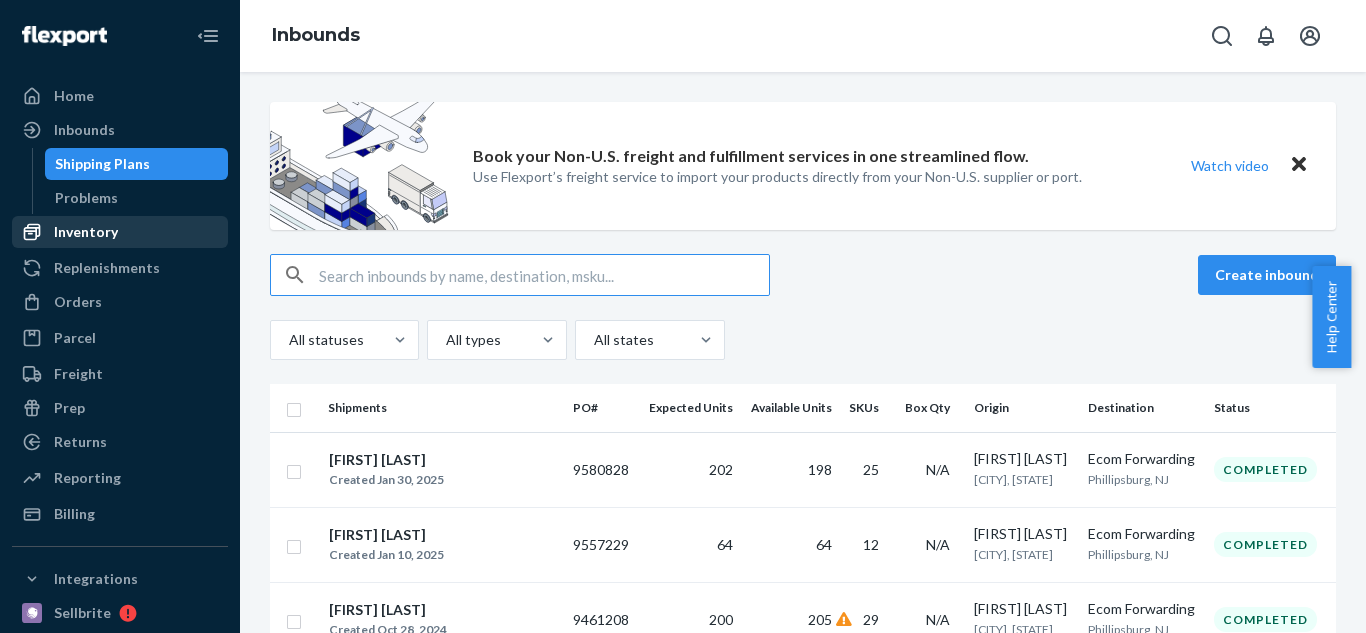 click on "Inventory" at bounding box center [86, 232] 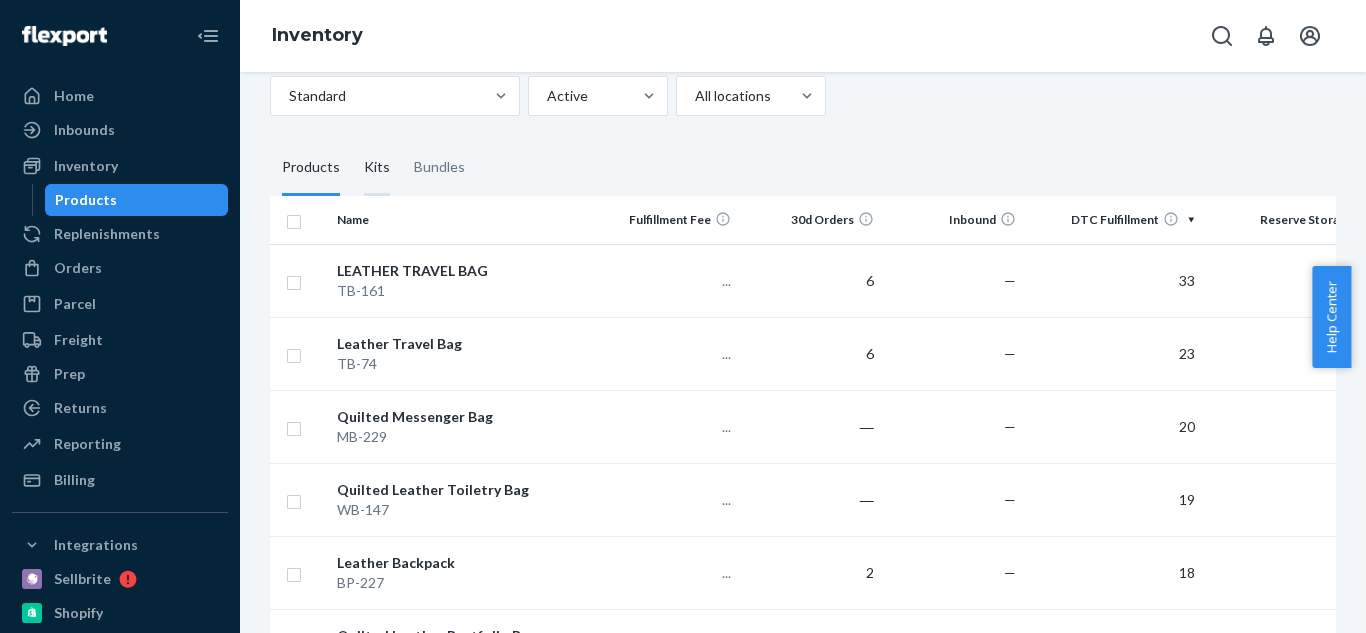 scroll, scrollTop: 0, scrollLeft: 0, axis: both 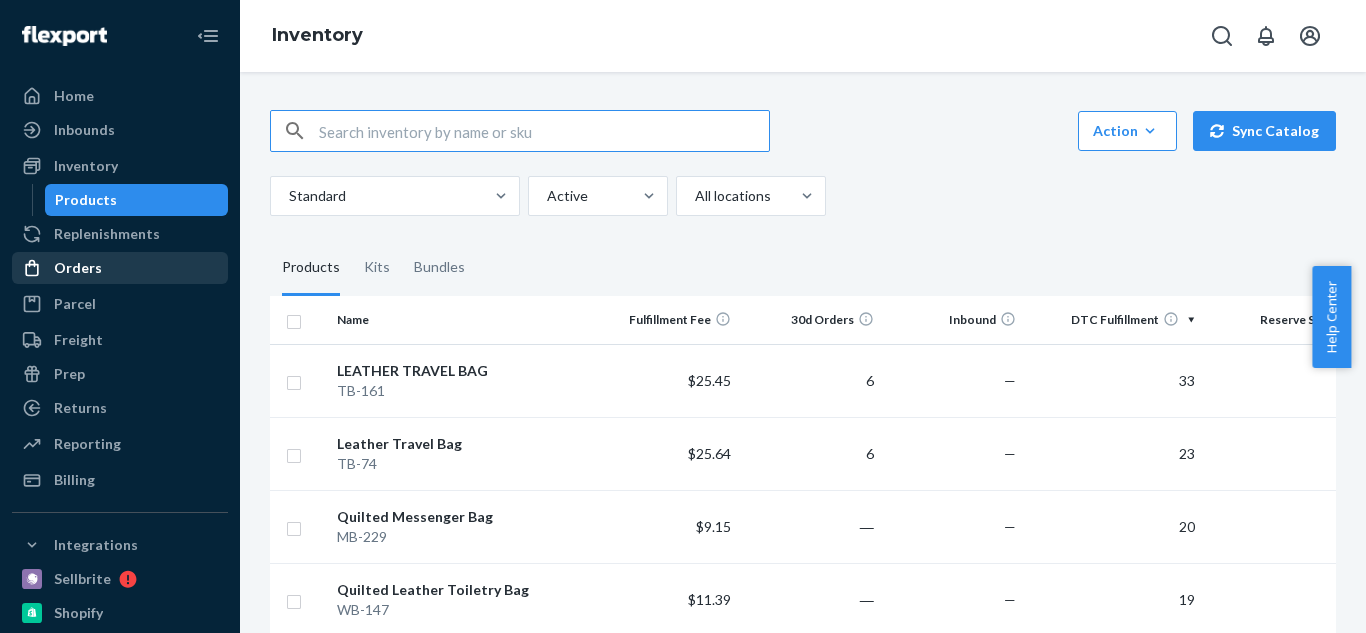 click on "Orders" at bounding box center [78, 268] 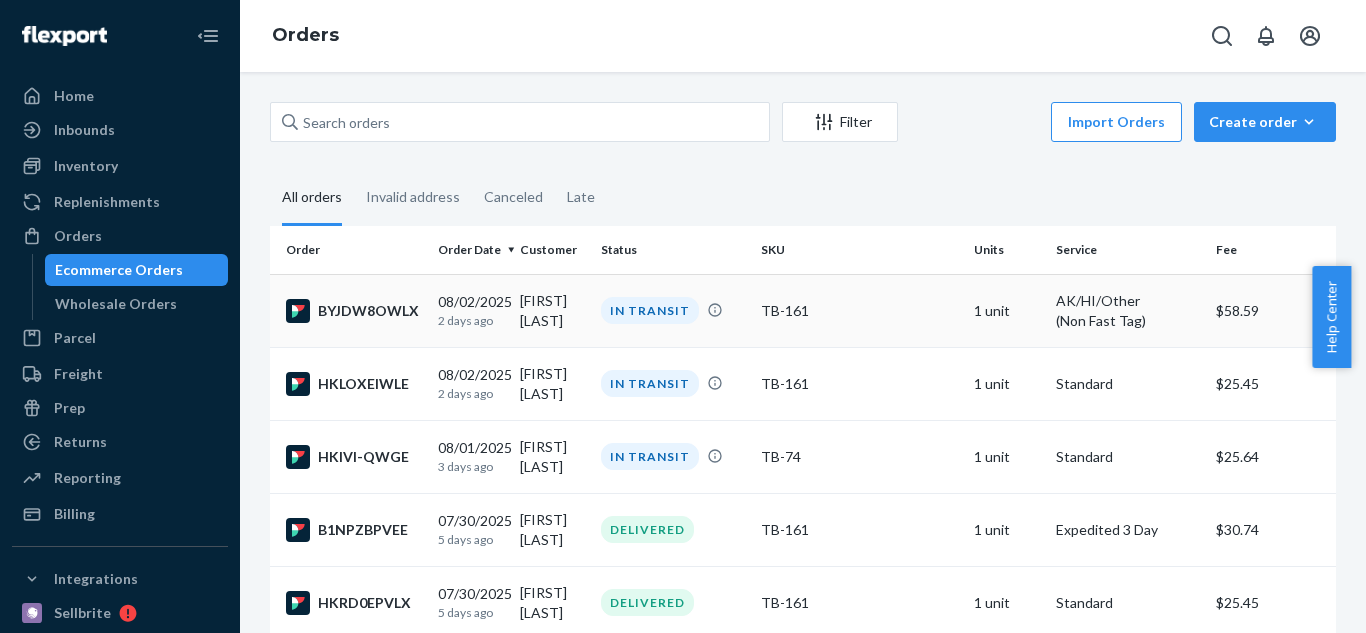 click on "BYJDW8OWLX" at bounding box center [354, 311] 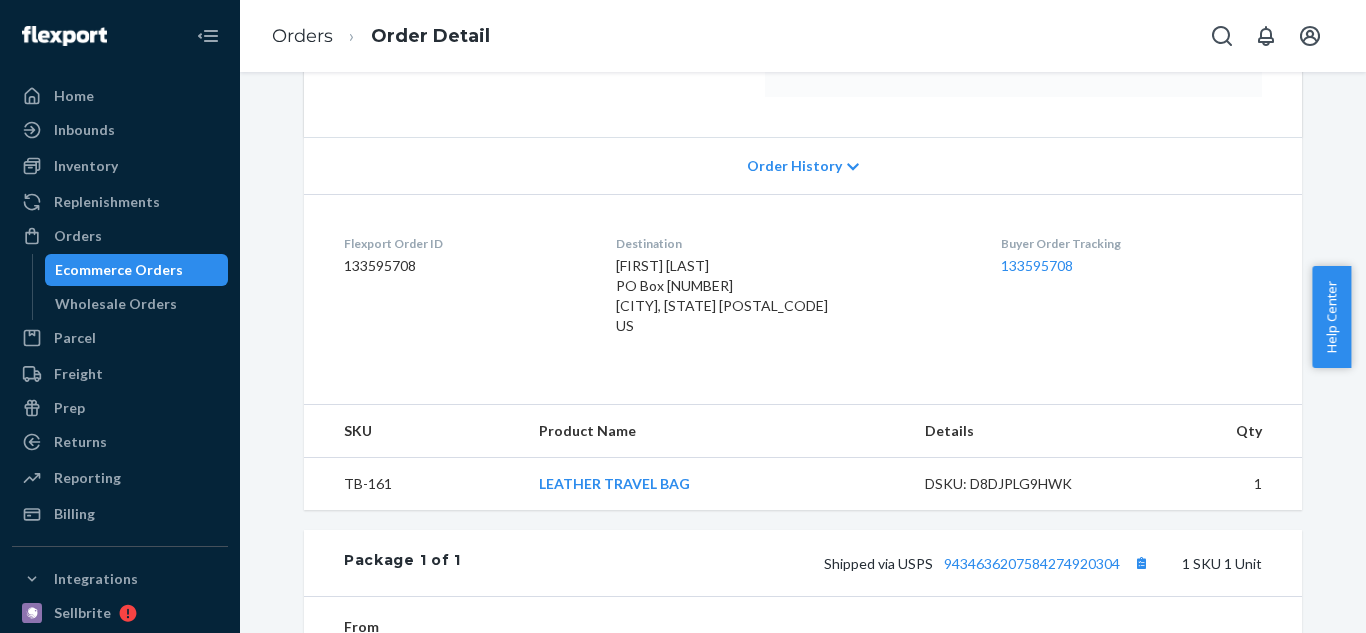 scroll, scrollTop: 400, scrollLeft: 0, axis: vertical 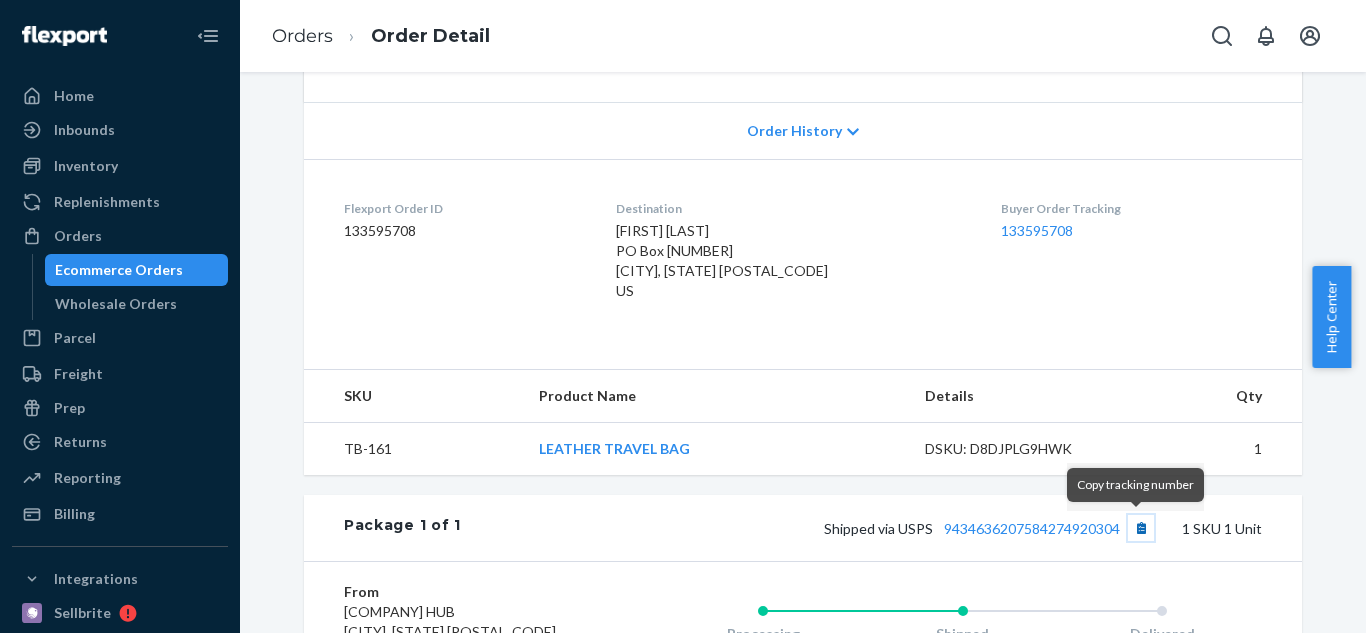 click at bounding box center [1141, 528] 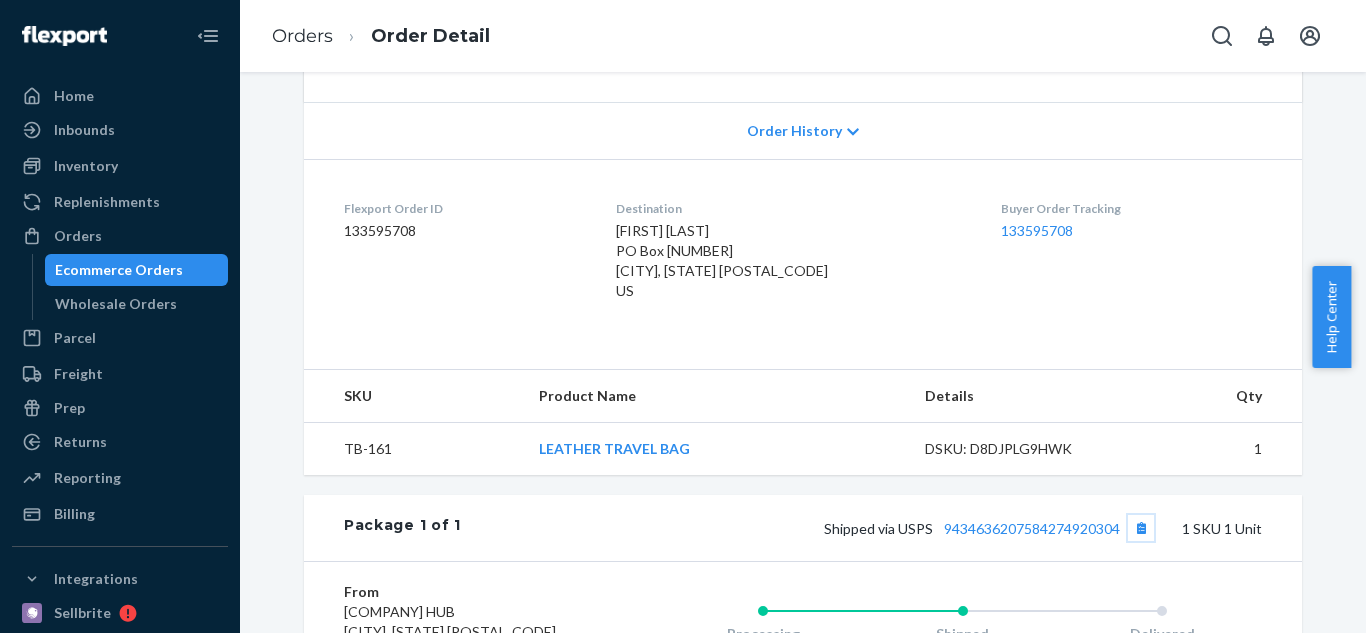 scroll, scrollTop: 0, scrollLeft: 0, axis: both 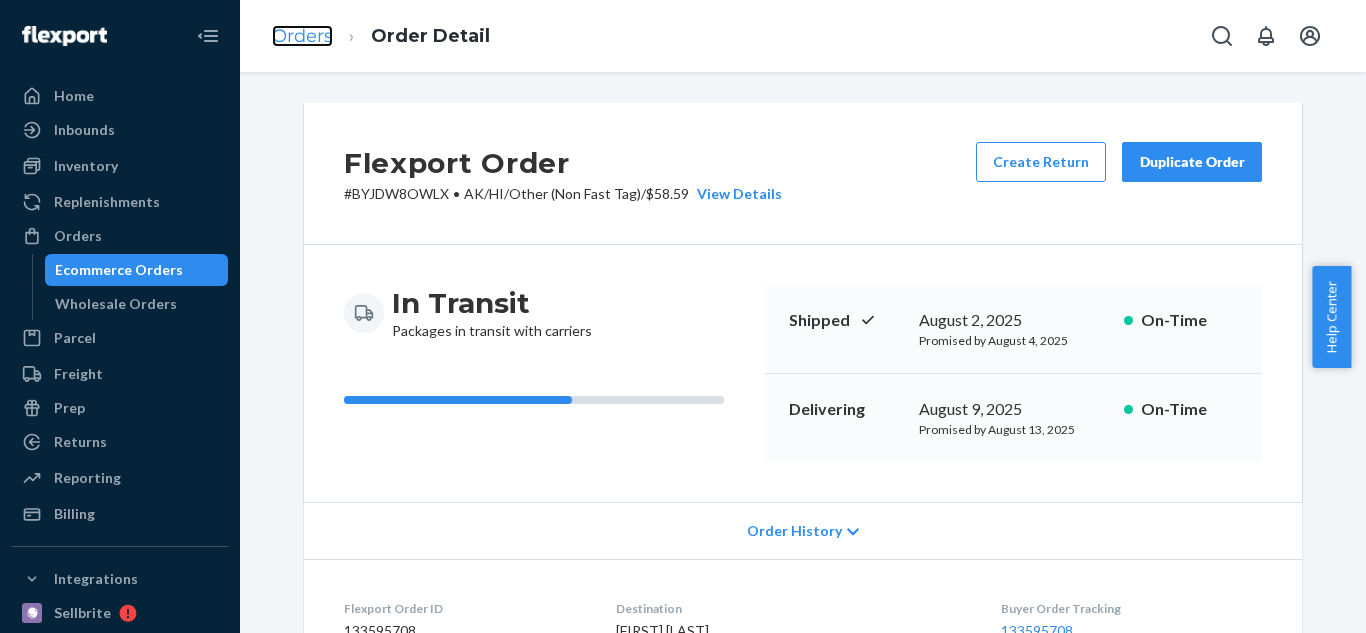 click on "Orders" at bounding box center [302, 36] 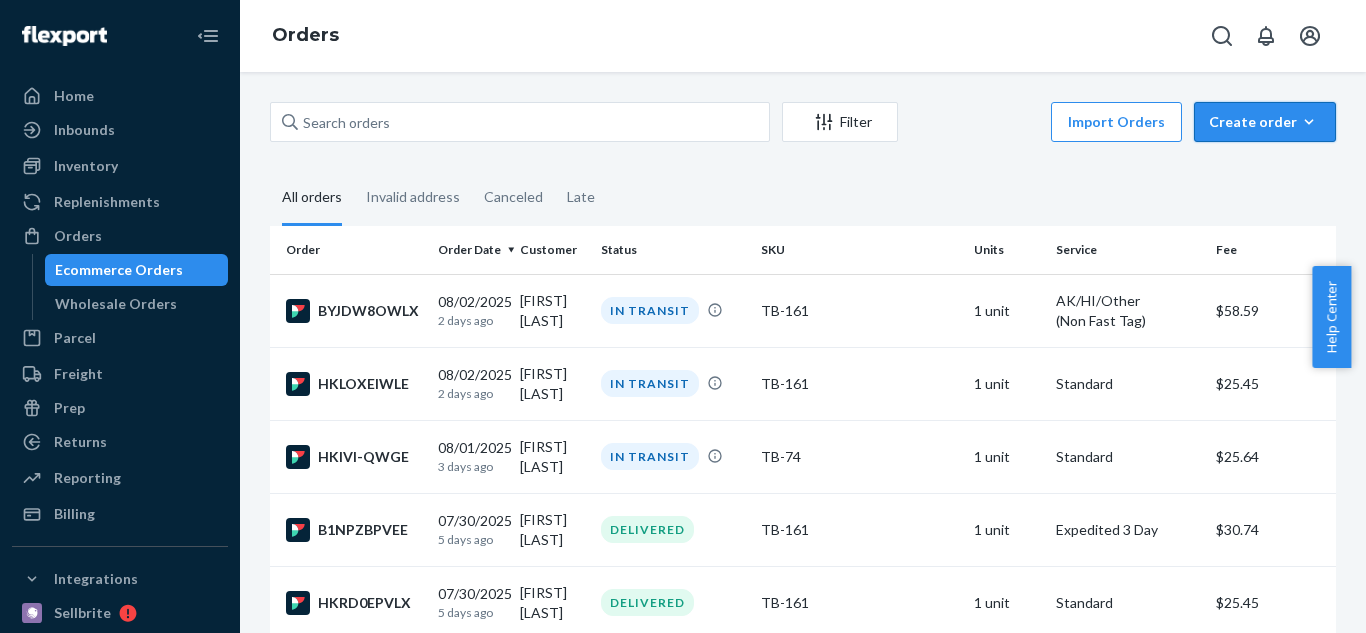 click on "Create order Ecommerce order Removal order" at bounding box center (1265, 122) 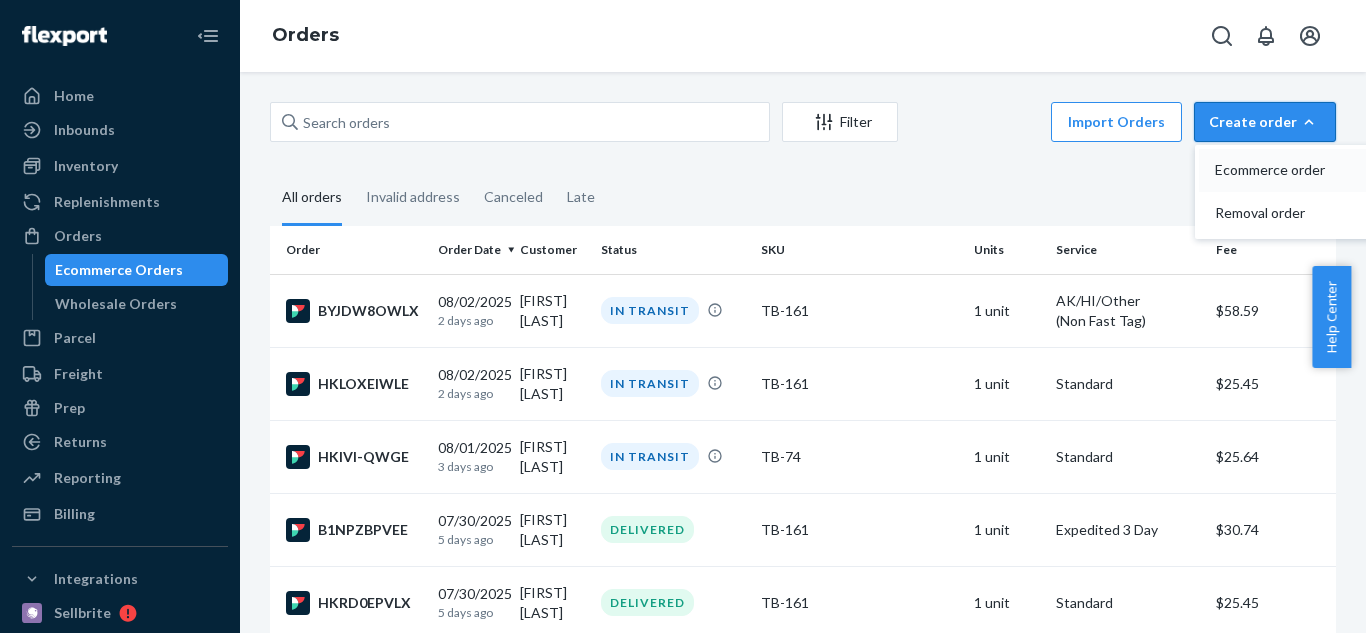 click on "Ecommerce order" at bounding box center (1277, 170) 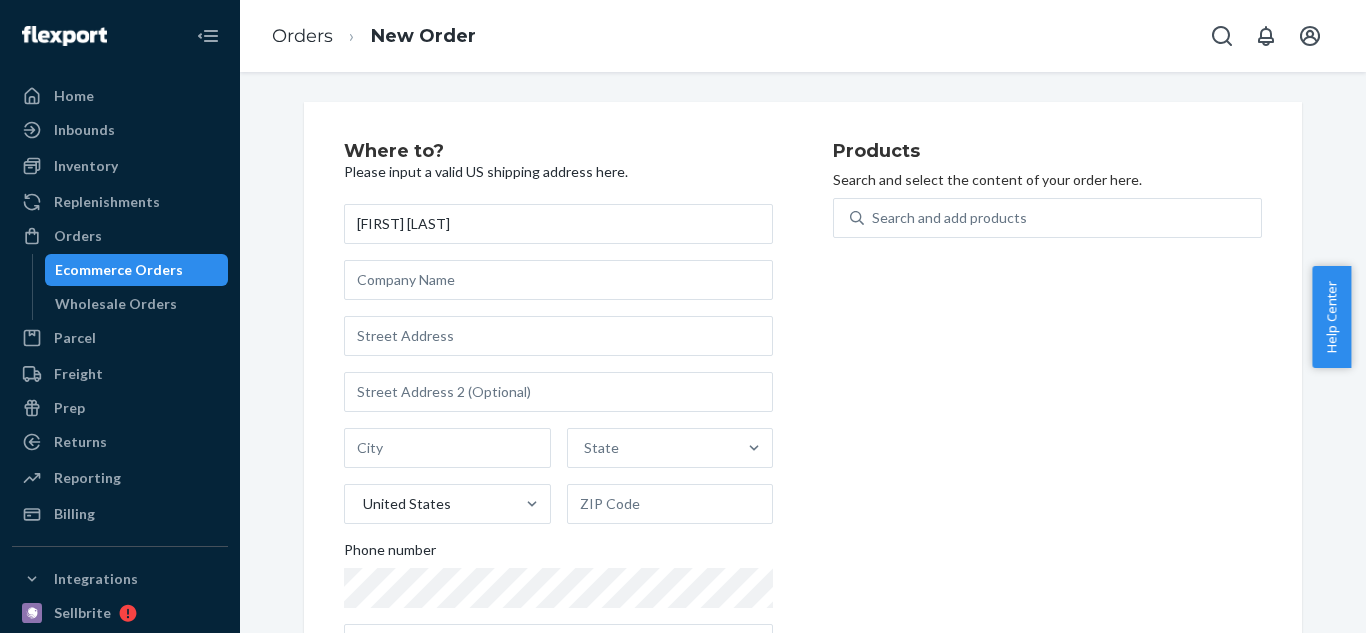 type on "[FIRST] [LAST]" 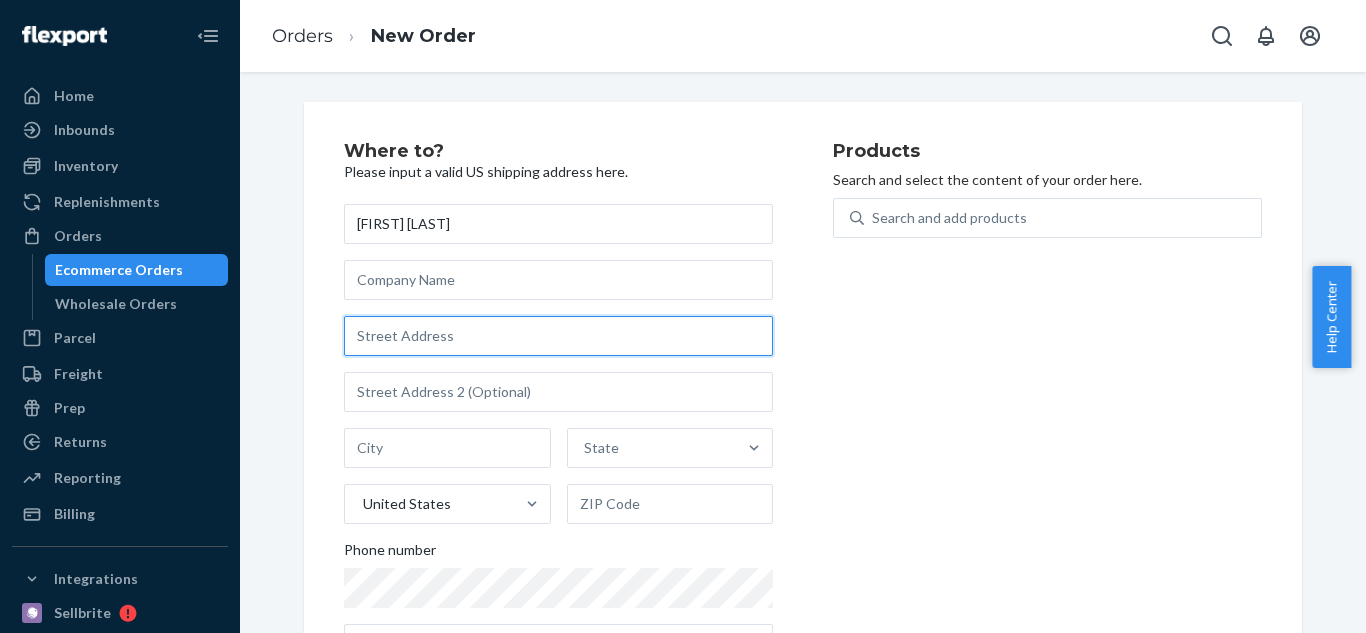 click at bounding box center [558, 336] 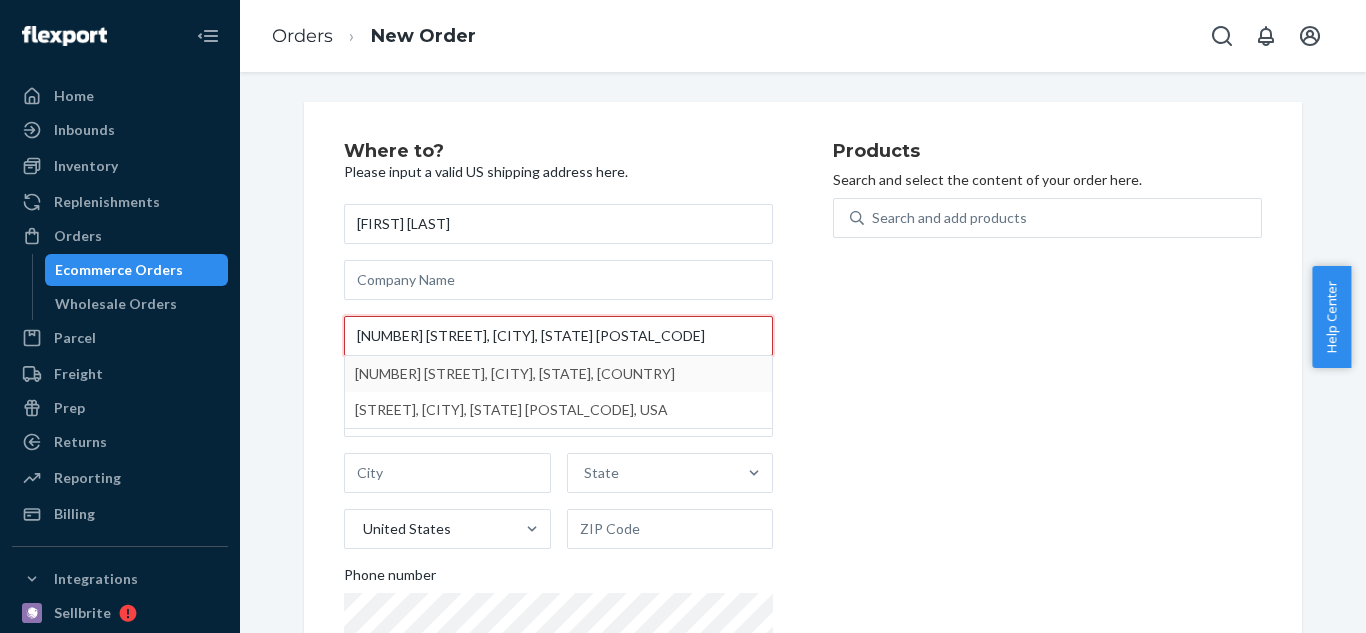 type on "[NUMBER] [STREET] [CITY] , [STATE]  [POSTAL_CODE]-" 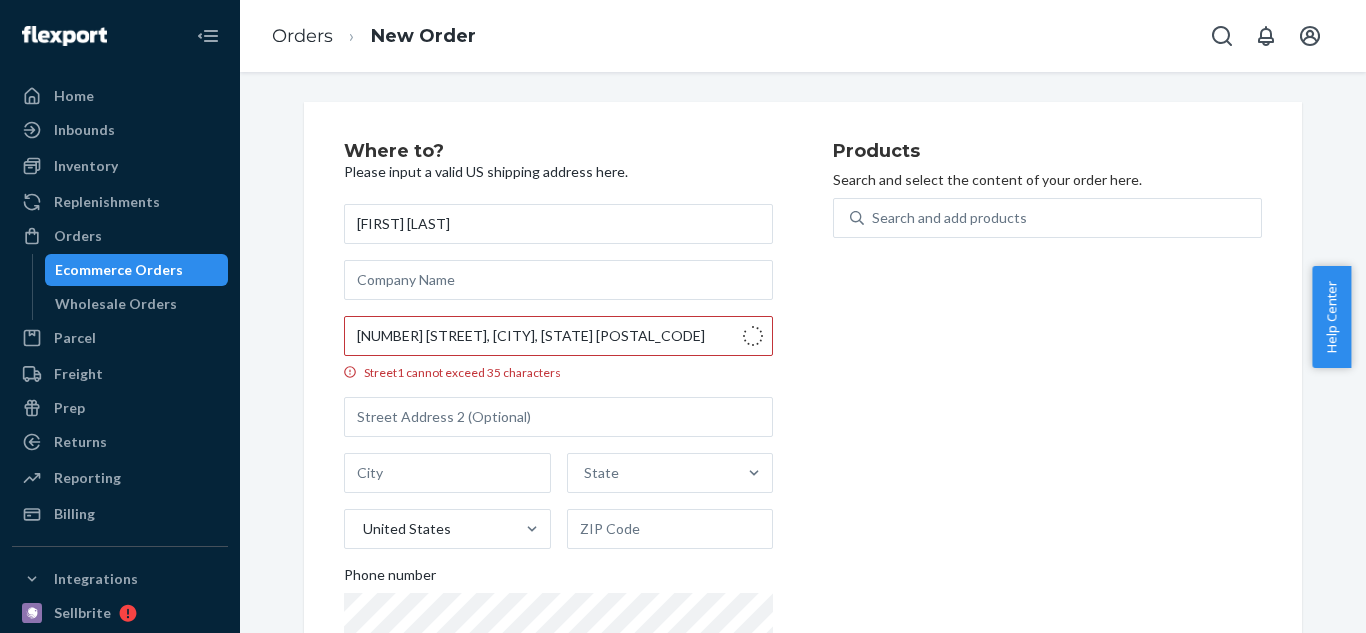 type on "[CITY]" 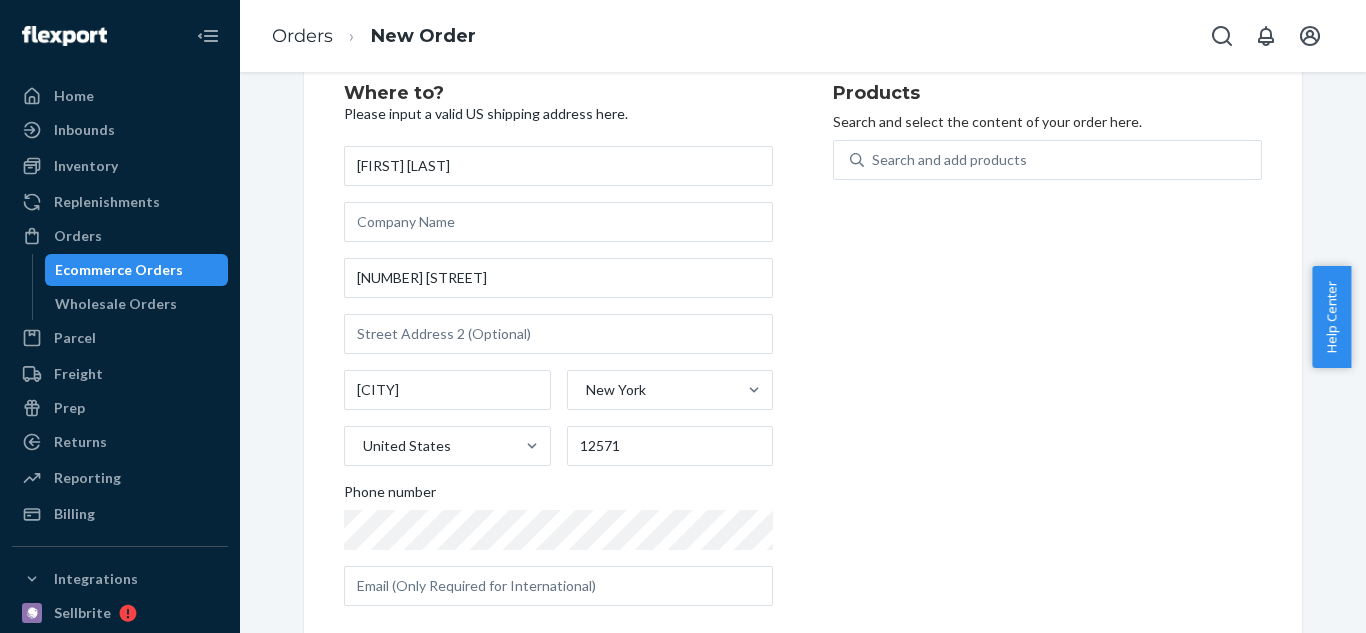 scroll, scrollTop: 87, scrollLeft: 0, axis: vertical 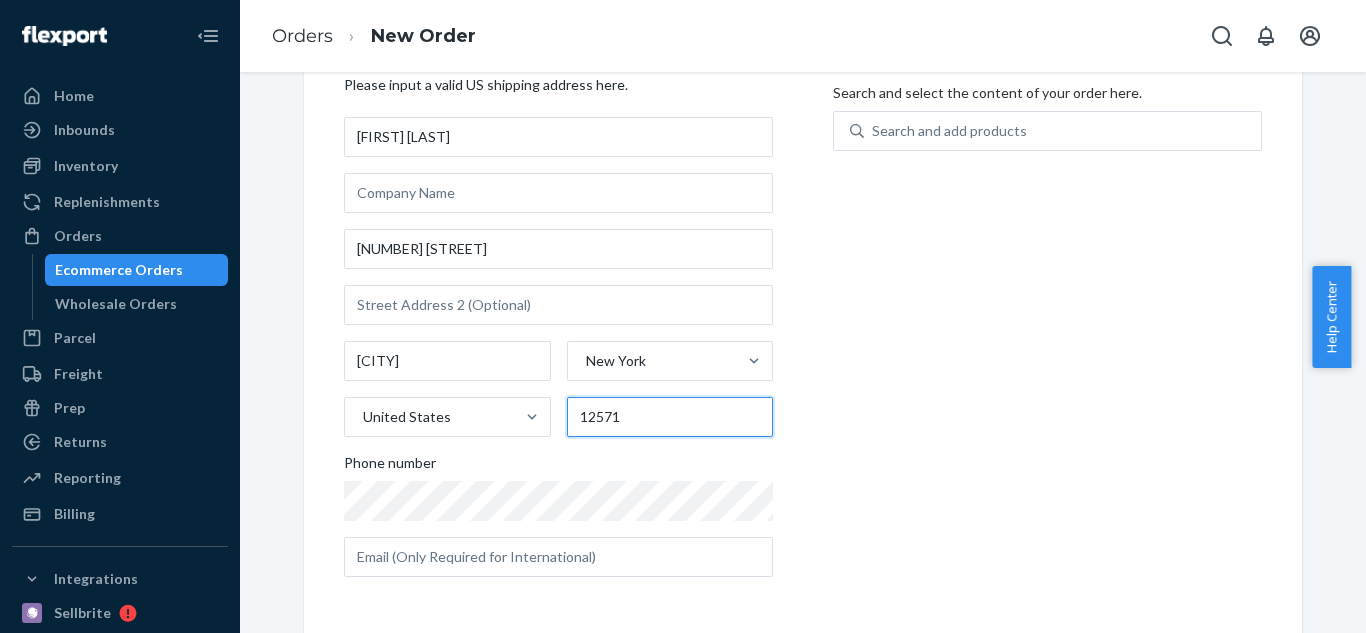 click on "[POSTAL_CODE]" at bounding box center [670, 417] 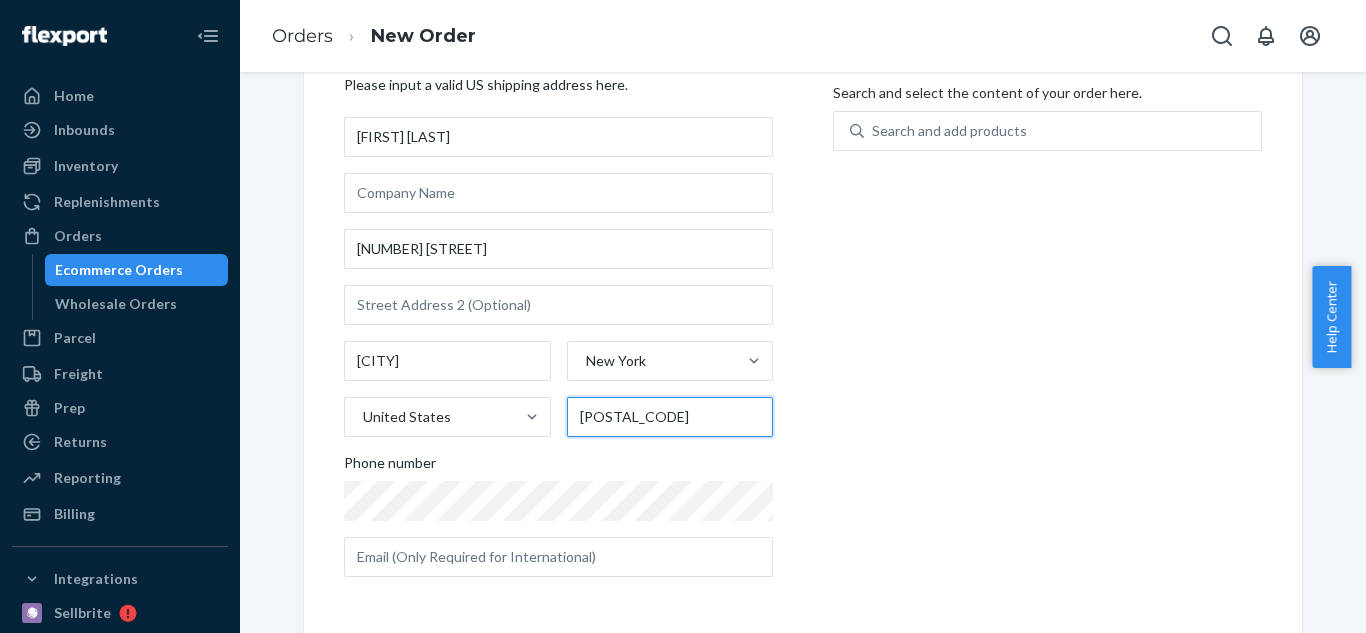 type on "[POSTAL_CODE]-" 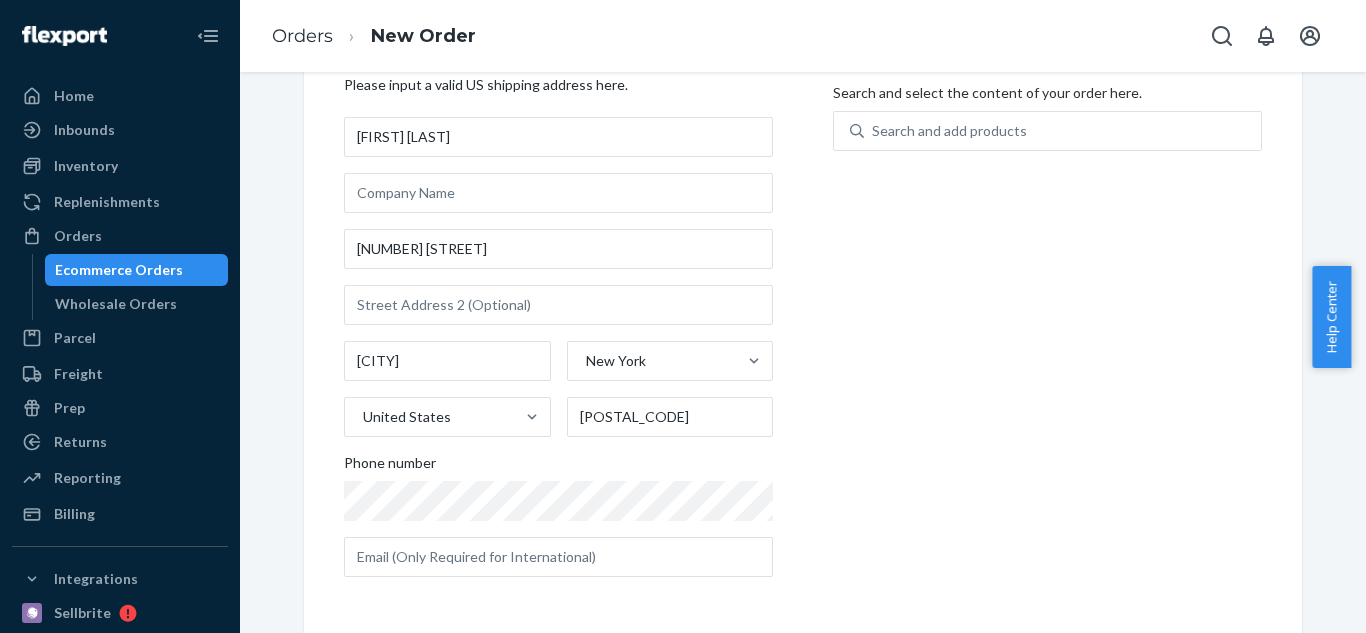 click on "Where to? Please input a valid US shipping address here. estrella laws 40 Prince St Red Hook New York United States 12571-1535 Phone number" at bounding box center [588, 324] 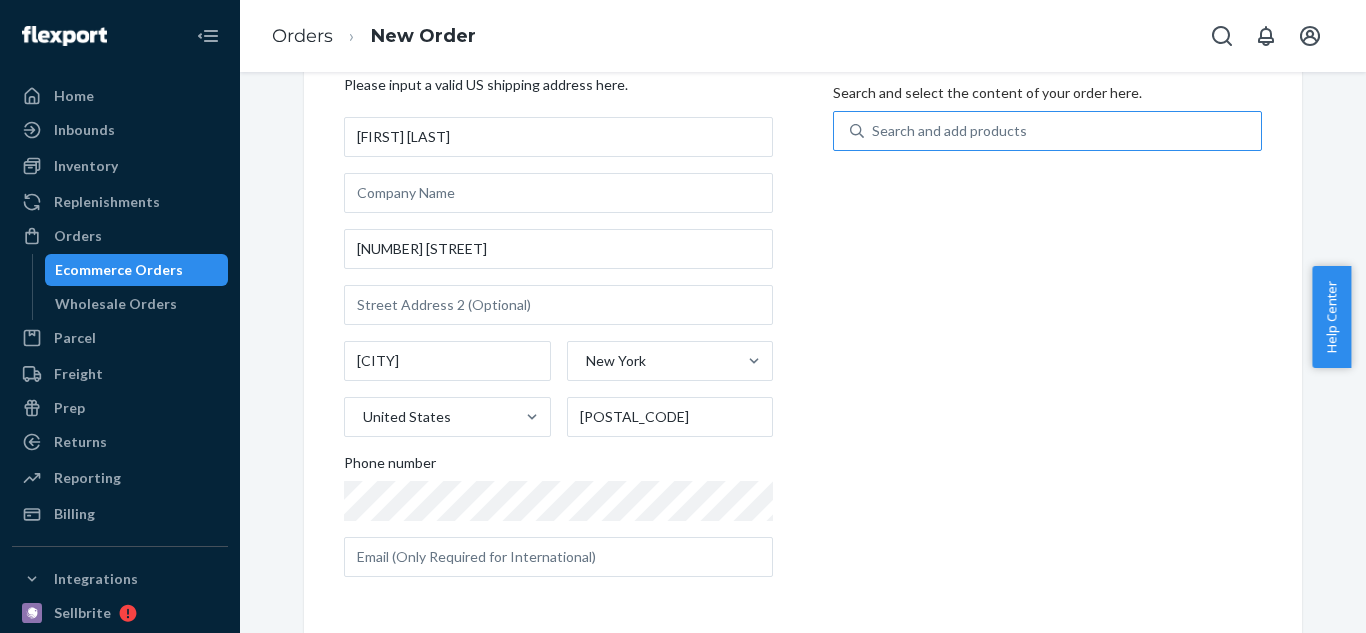 click on "Search and add products" at bounding box center (949, 131) 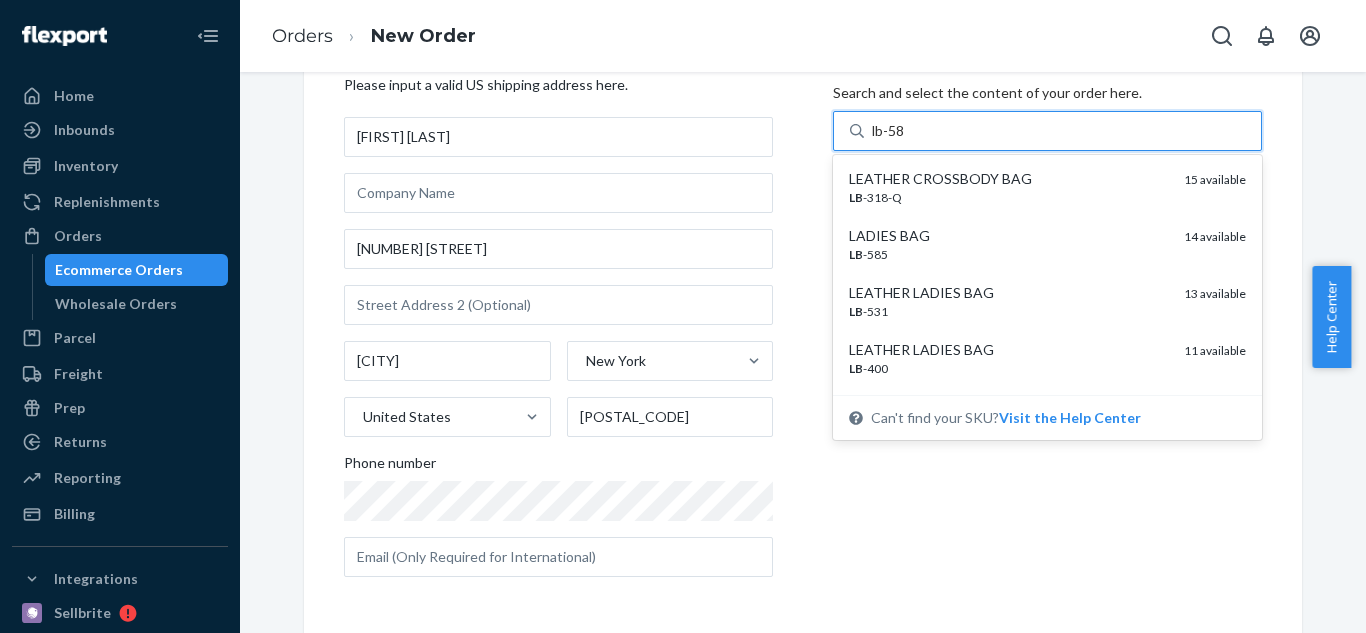 type on "lb-585" 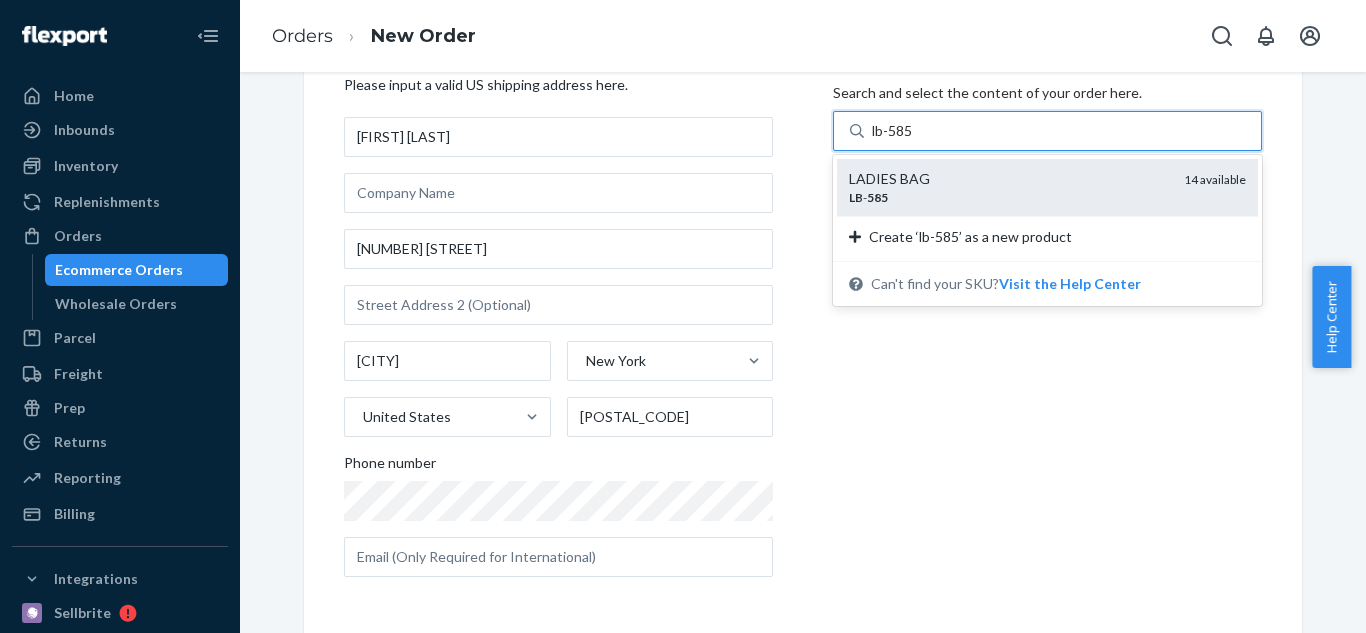 click on "LADIES BAG" at bounding box center [1008, 179] 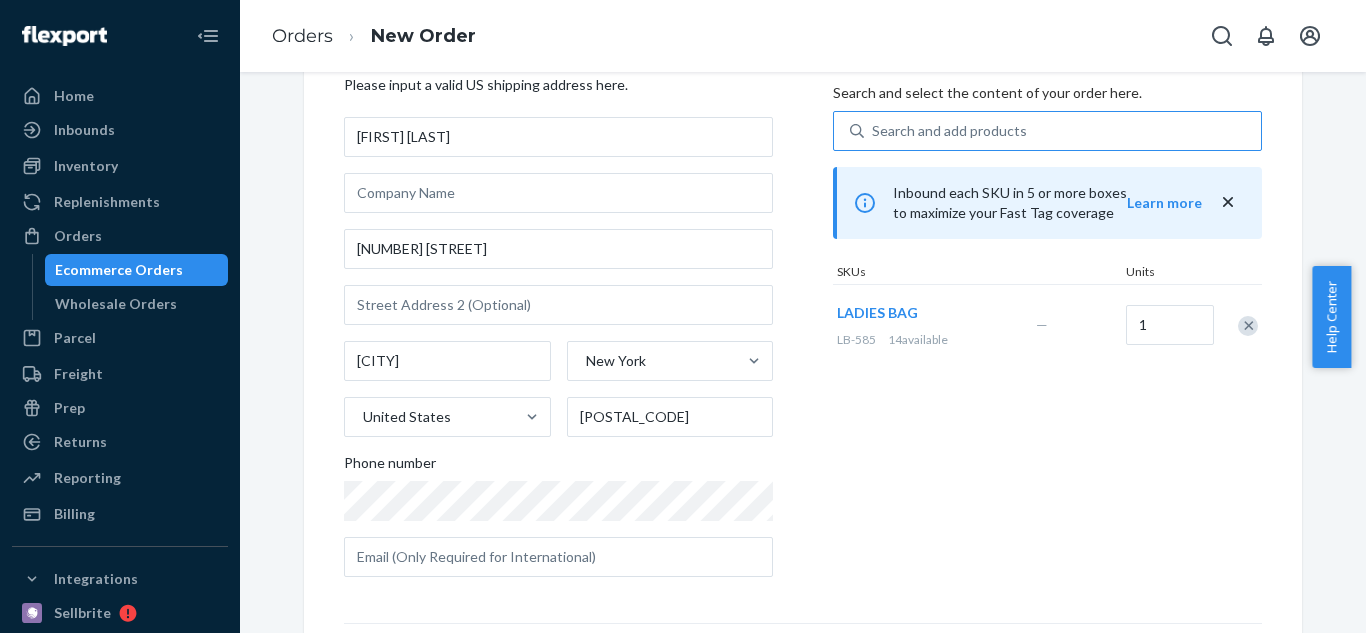 click 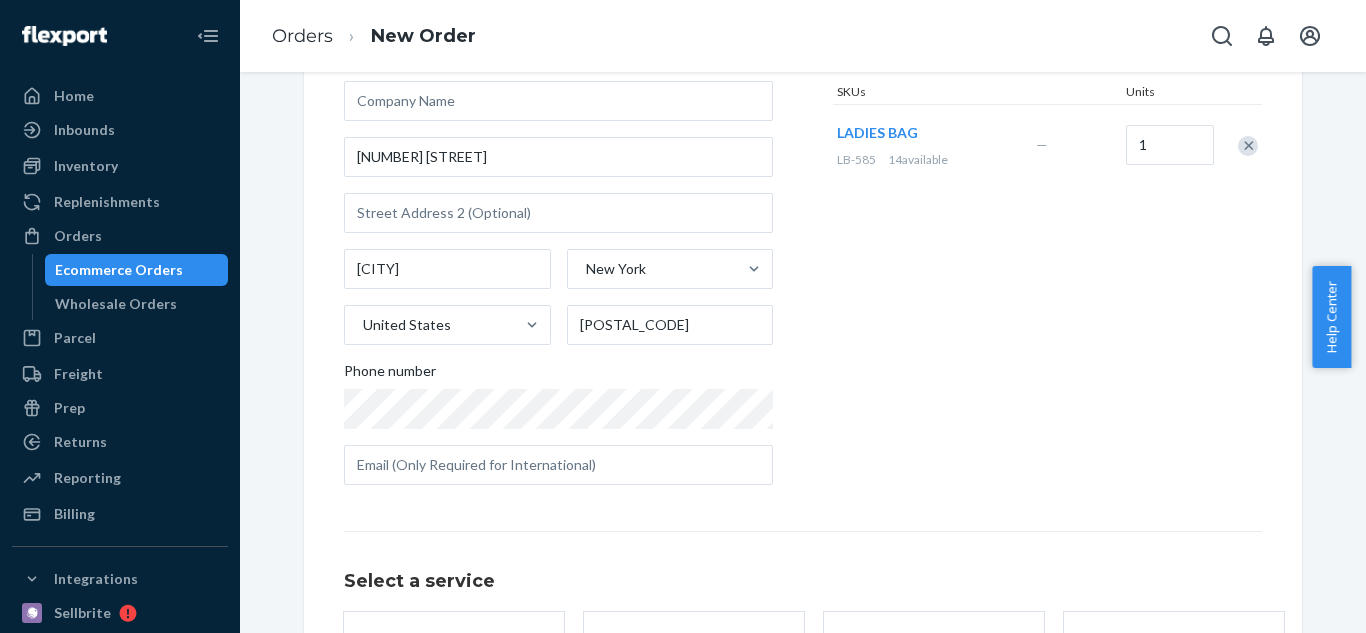 scroll, scrollTop: 378, scrollLeft: 0, axis: vertical 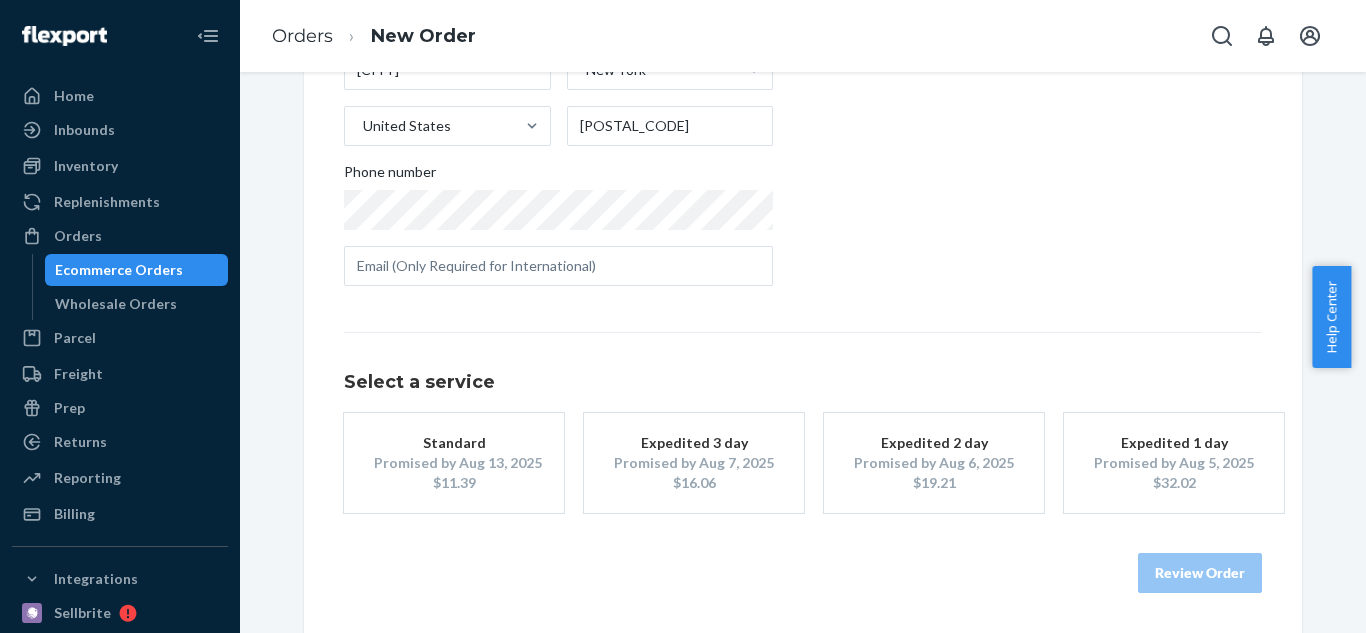 click on "Promised by Aug 13, 2025" at bounding box center [454, 463] 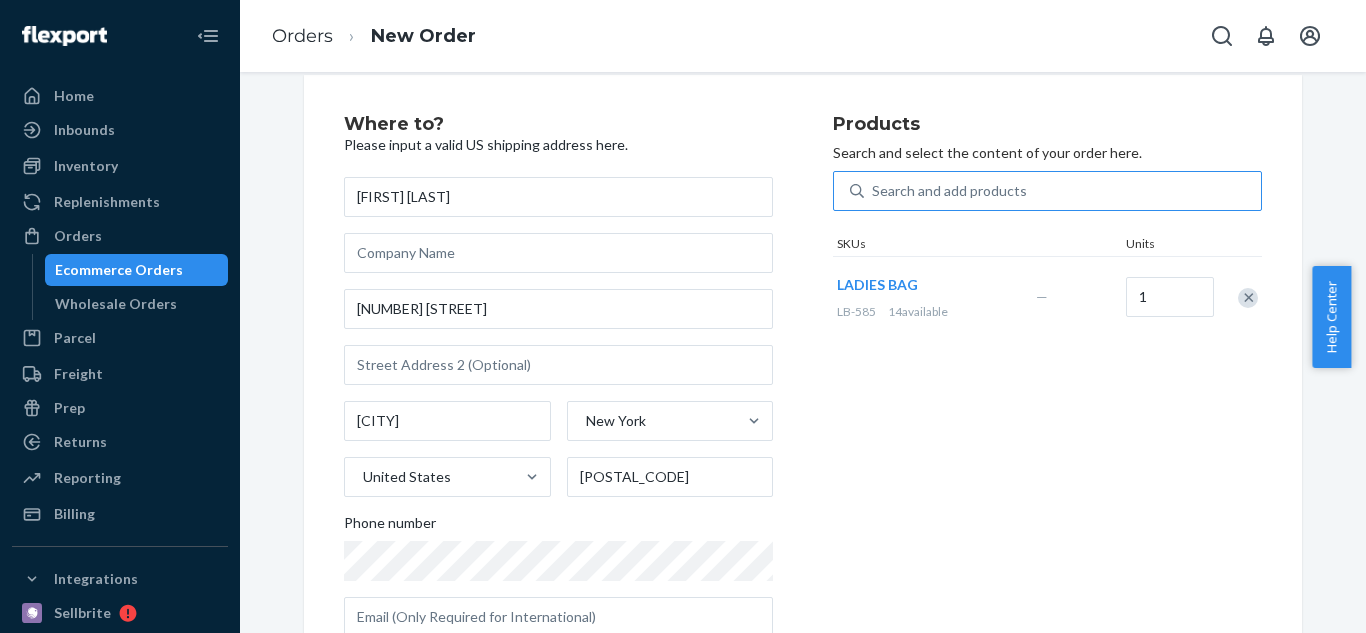 scroll, scrollTop: 0, scrollLeft: 0, axis: both 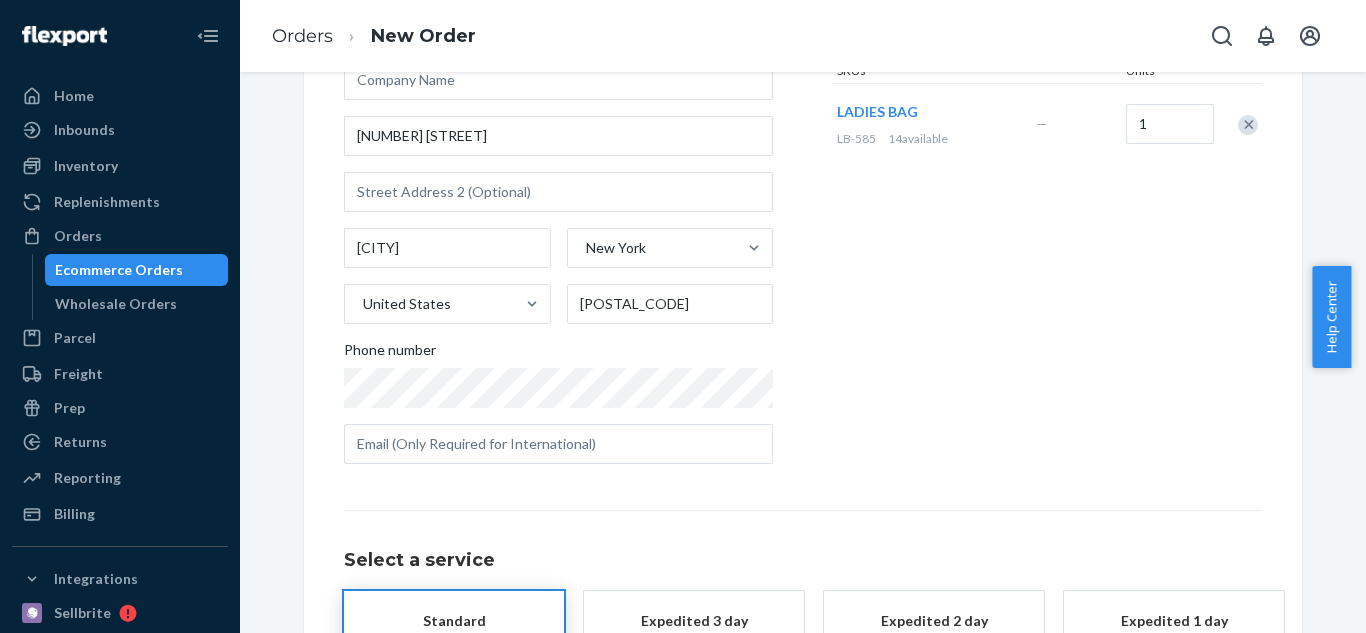 click on "Products Search and select the content of your order here. Search and add products SKUs Units LADIES BAG LB-585 14  available — 1" at bounding box center (1047, 211) 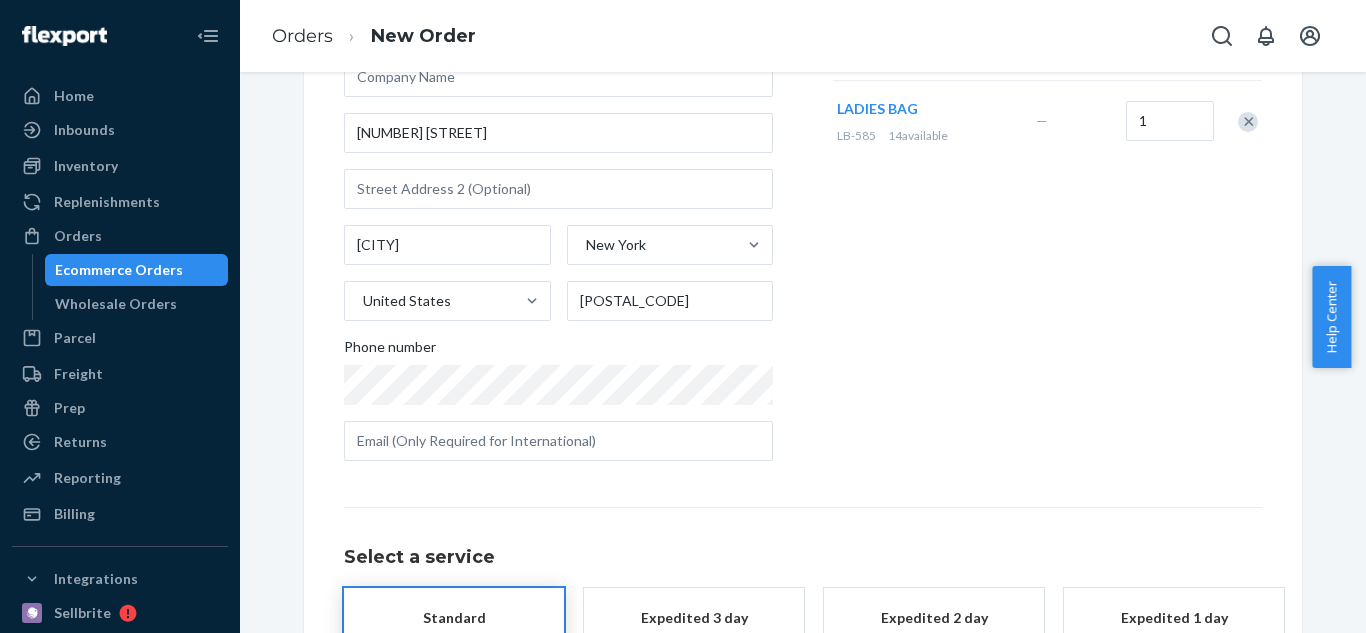 scroll, scrollTop: 378, scrollLeft: 0, axis: vertical 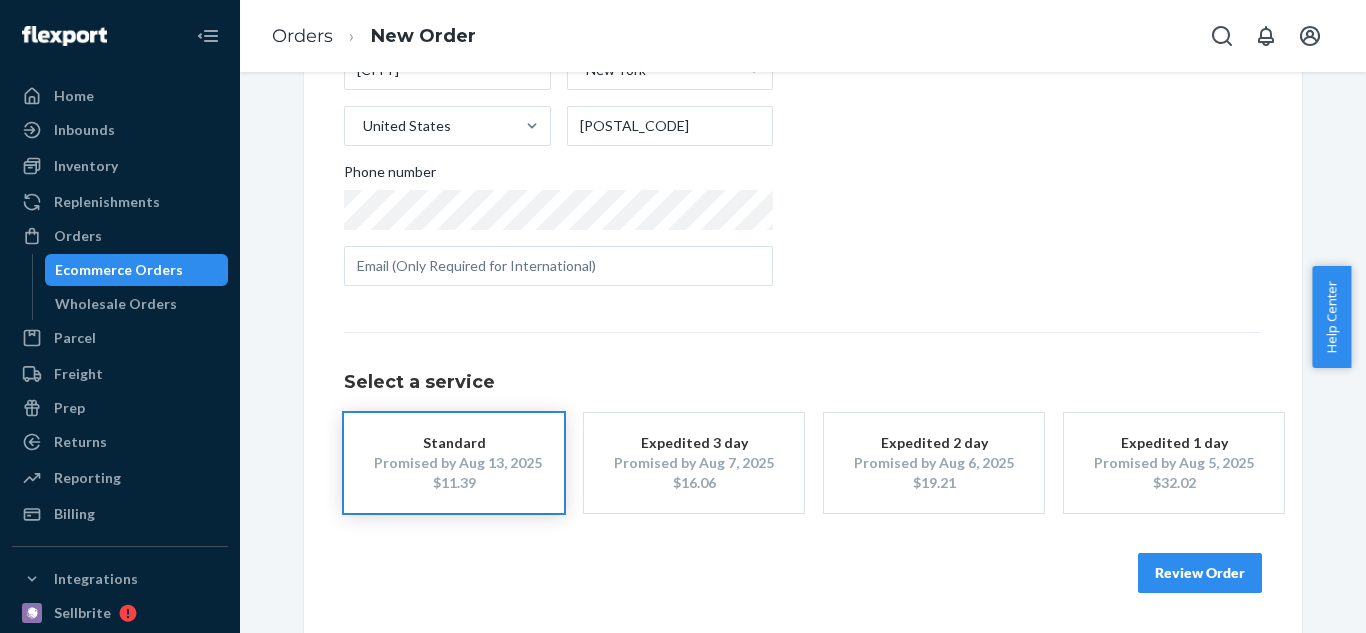 click on "Review Order" at bounding box center [1200, 573] 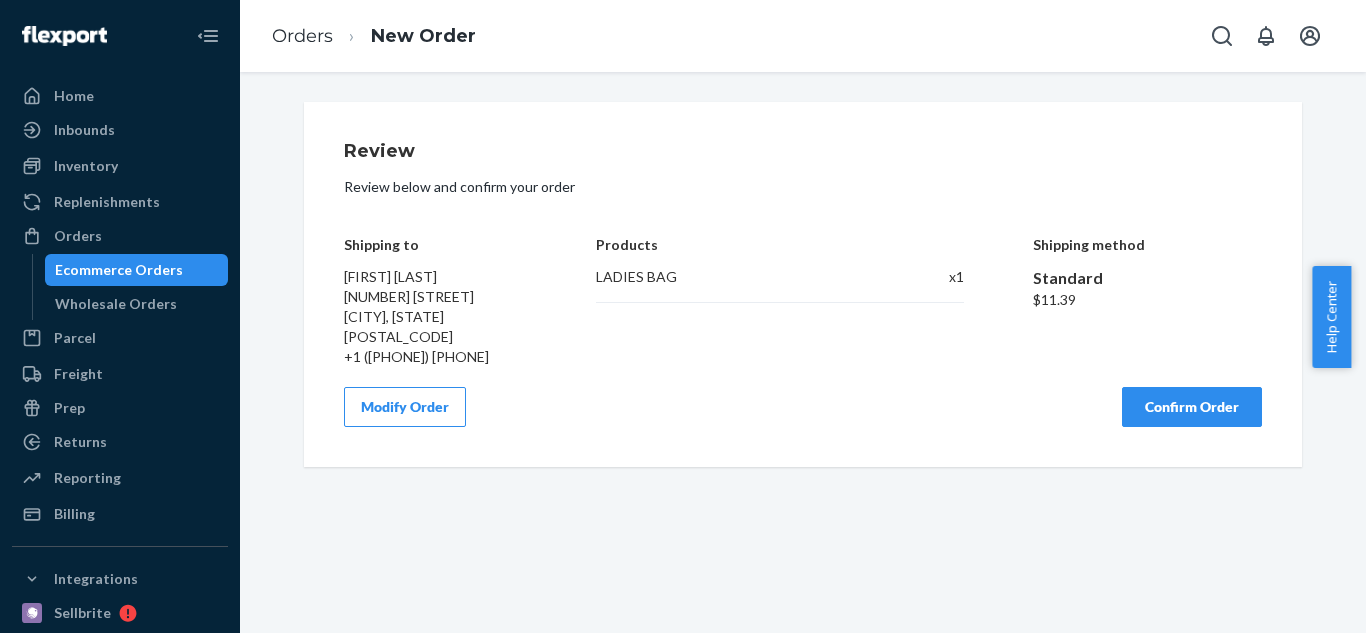 scroll, scrollTop: 0, scrollLeft: 0, axis: both 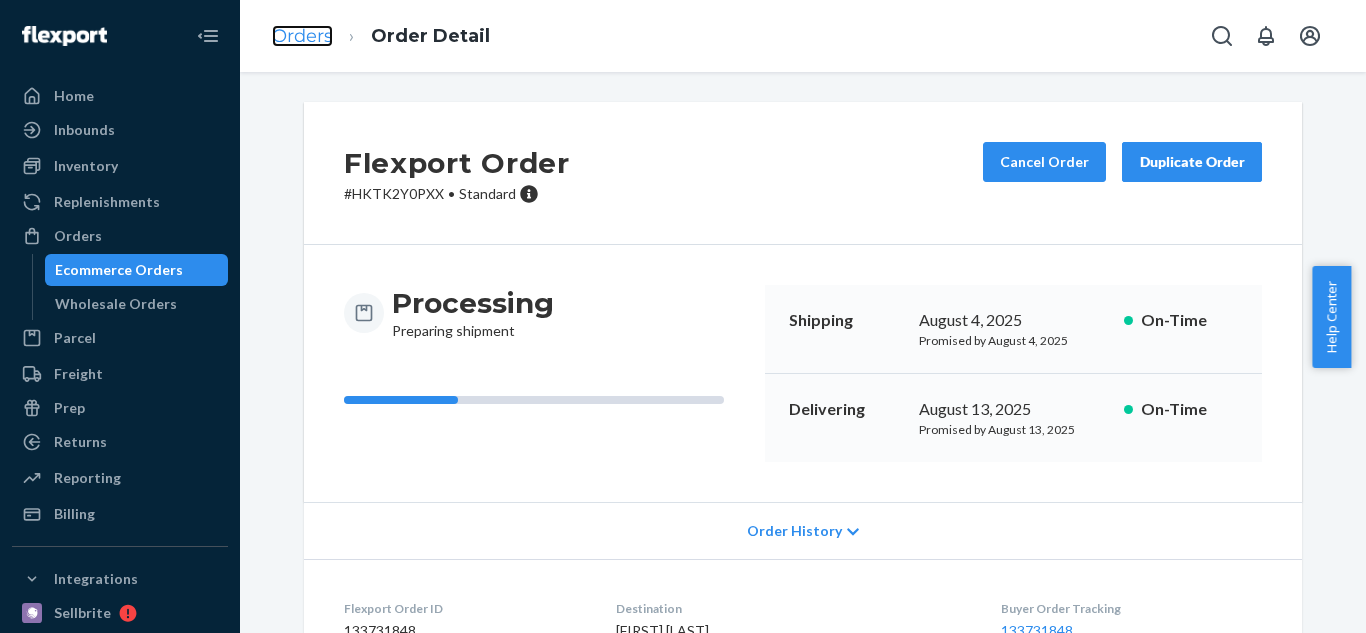 click on "Orders" at bounding box center [302, 36] 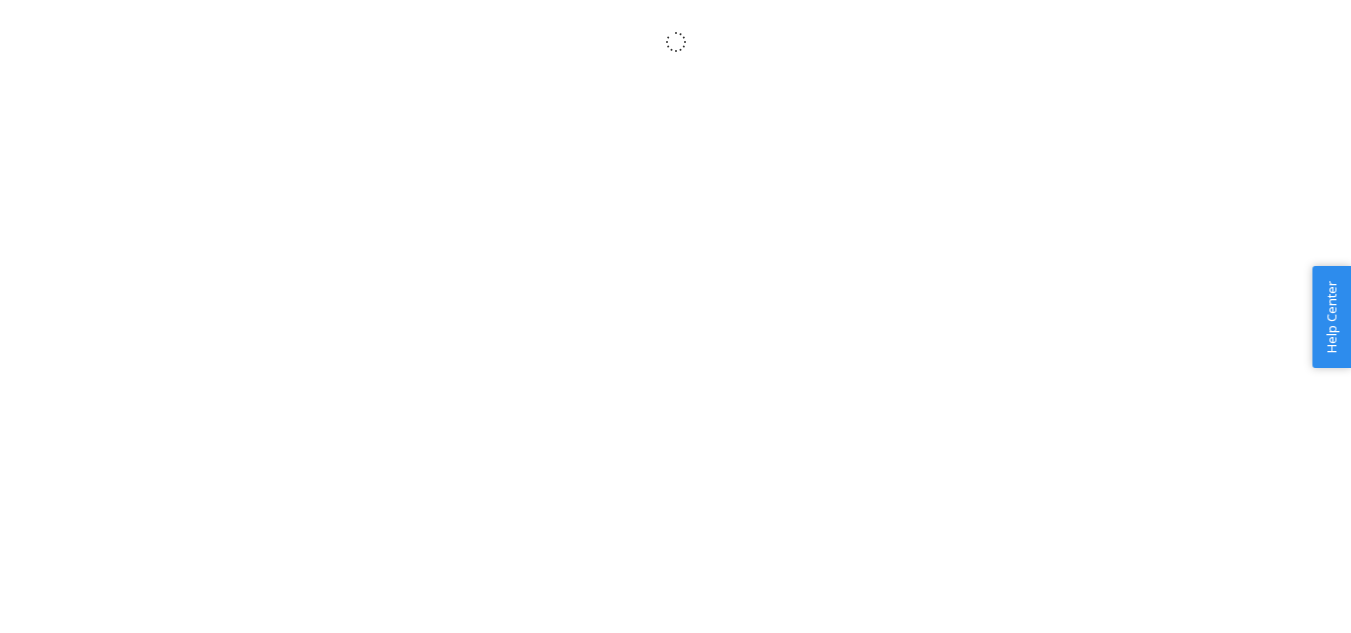 scroll, scrollTop: 0, scrollLeft: 0, axis: both 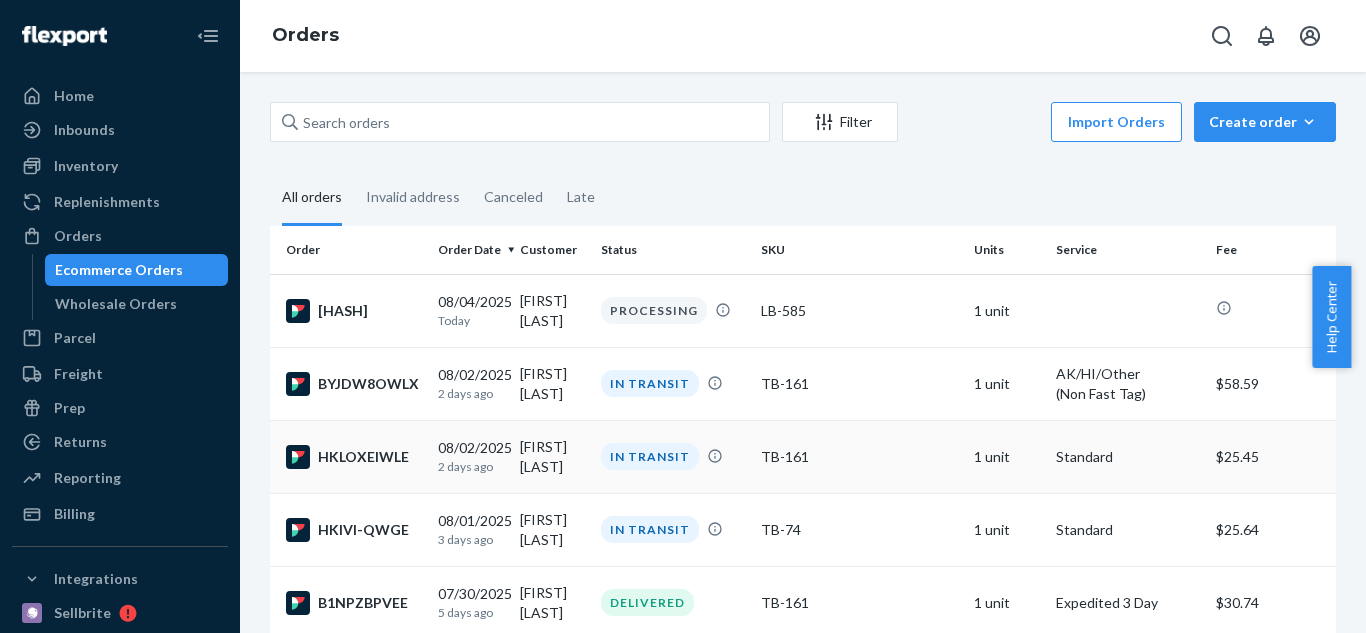 click on "HKLOXEIWLE" at bounding box center (354, 457) 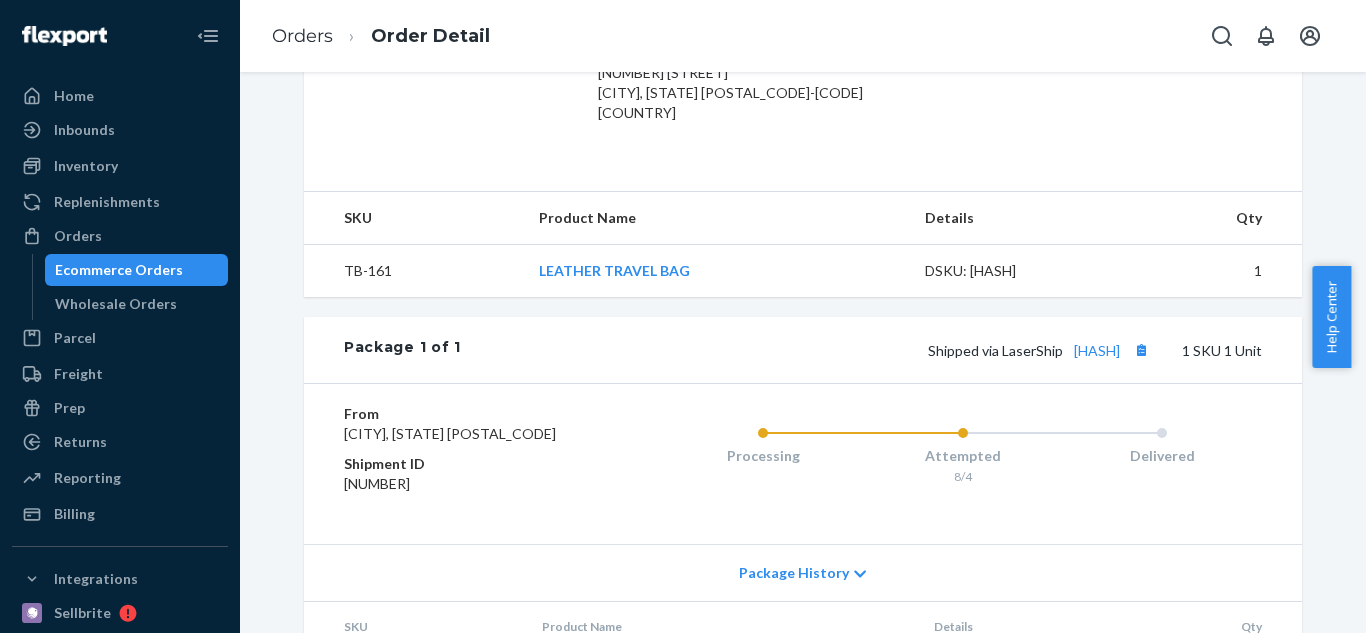 scroll, scrollTop: 600, scrollLeft: 0, axis: vertical 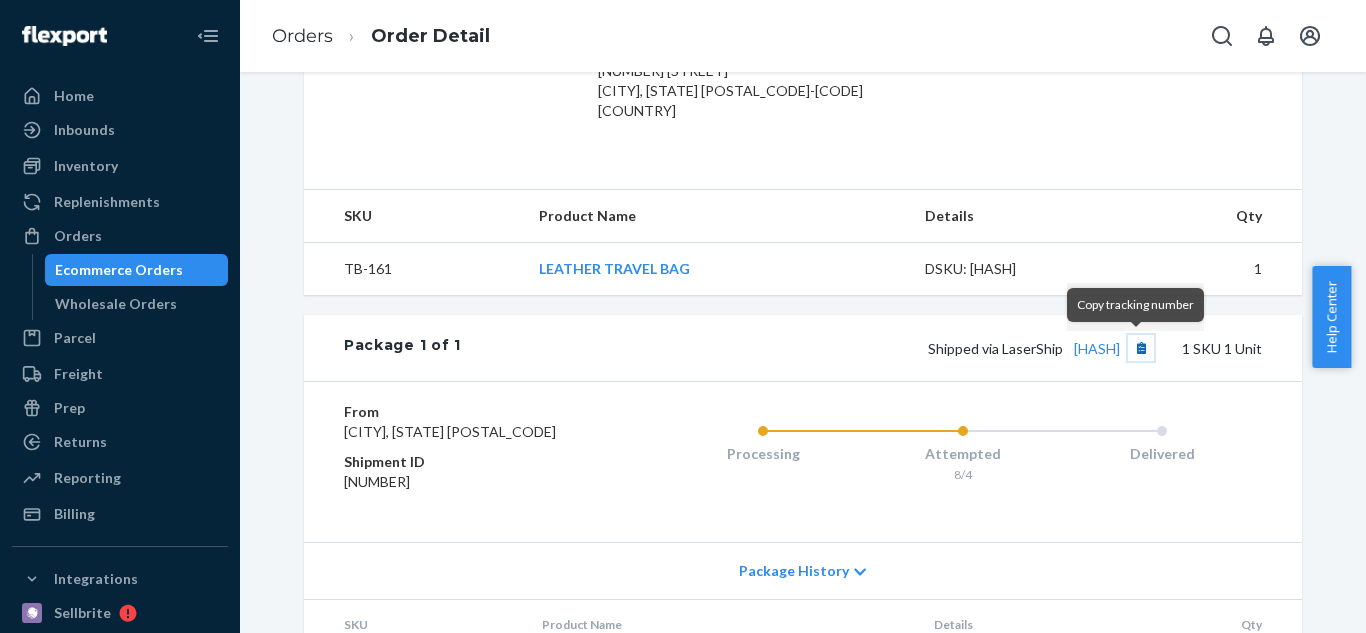 click at bounding box center [1141, 348] 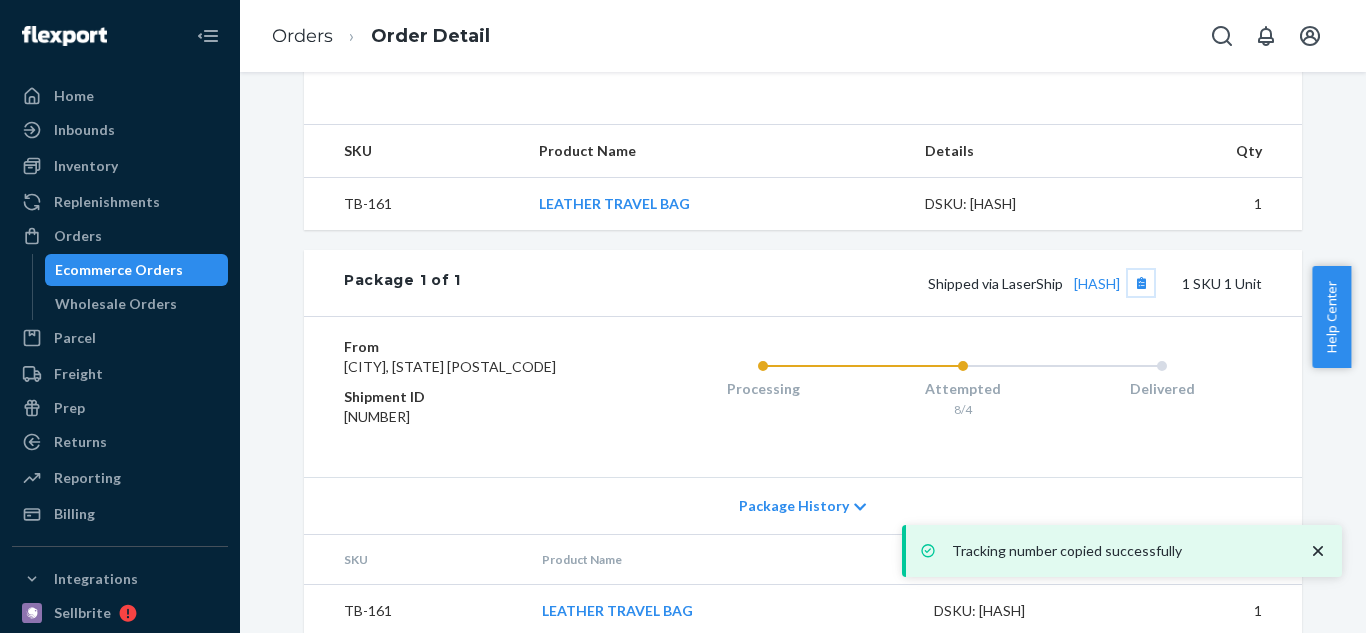 scroll, scrollTop: 713, scrollLeft: 0, axis: vertical 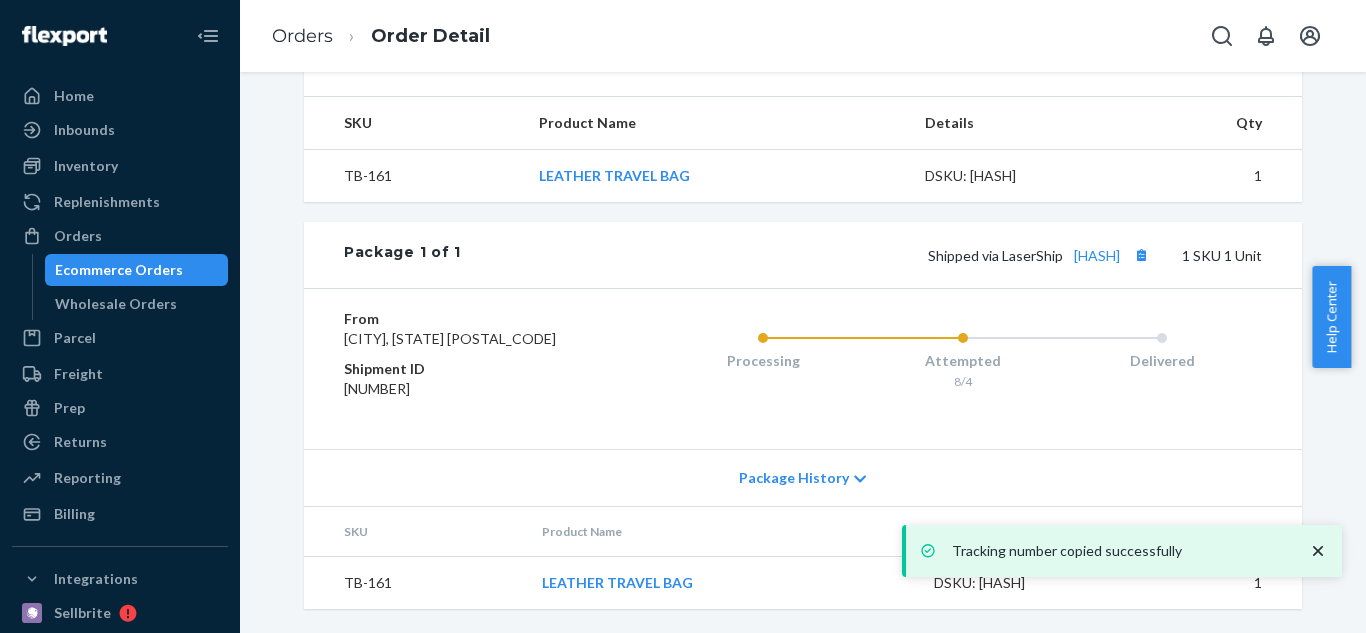 click 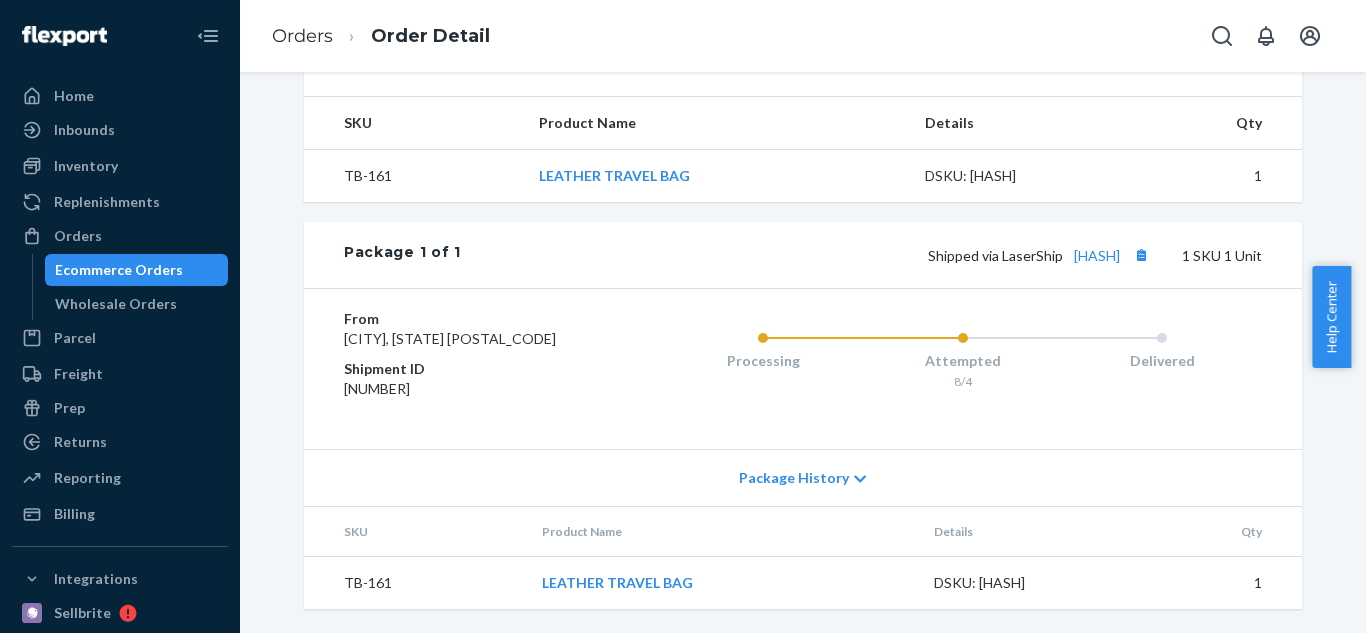 scroll, scrollTop: 713, scrollLeft: 0, axis: vertical 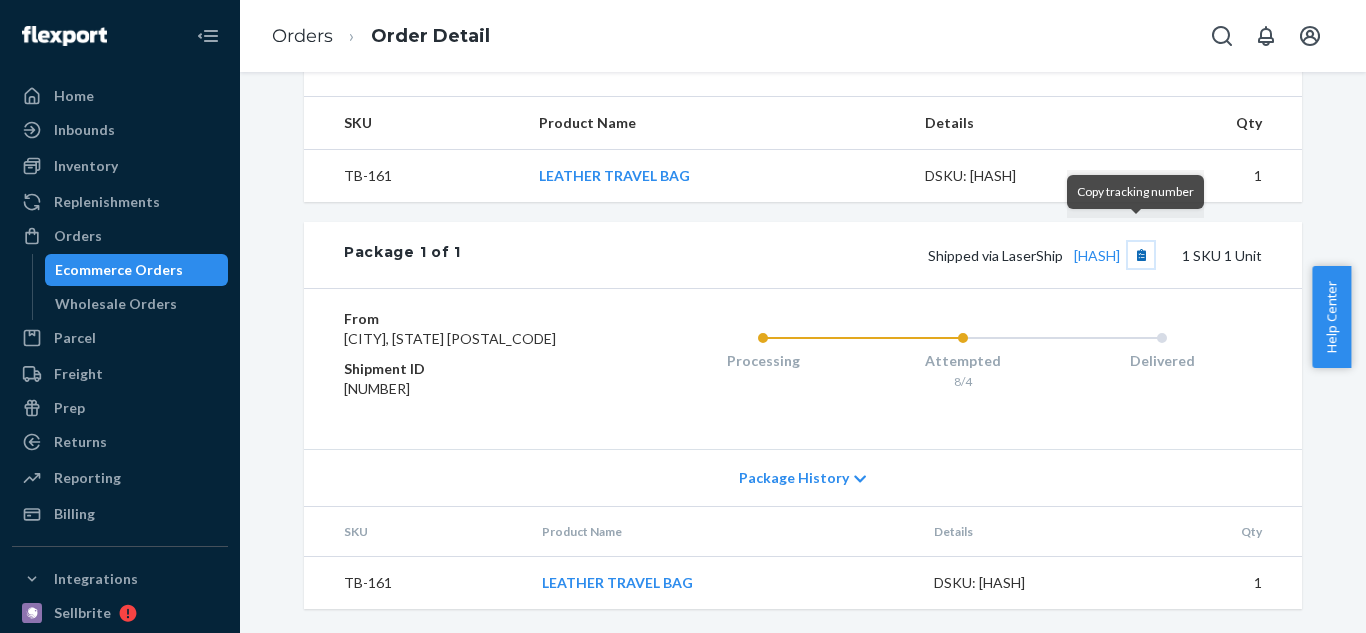 click at bounding box center [1141, 255] 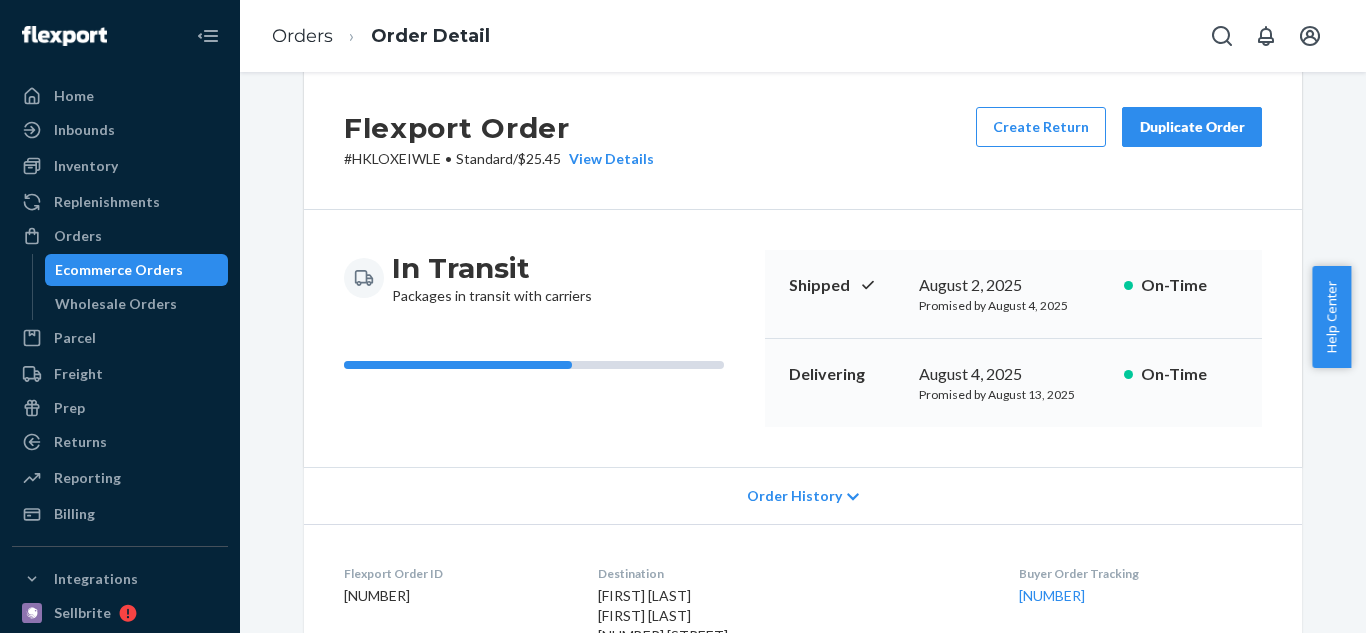 scroll, scrollTop: 0, scrollLeft: 0, axis: both 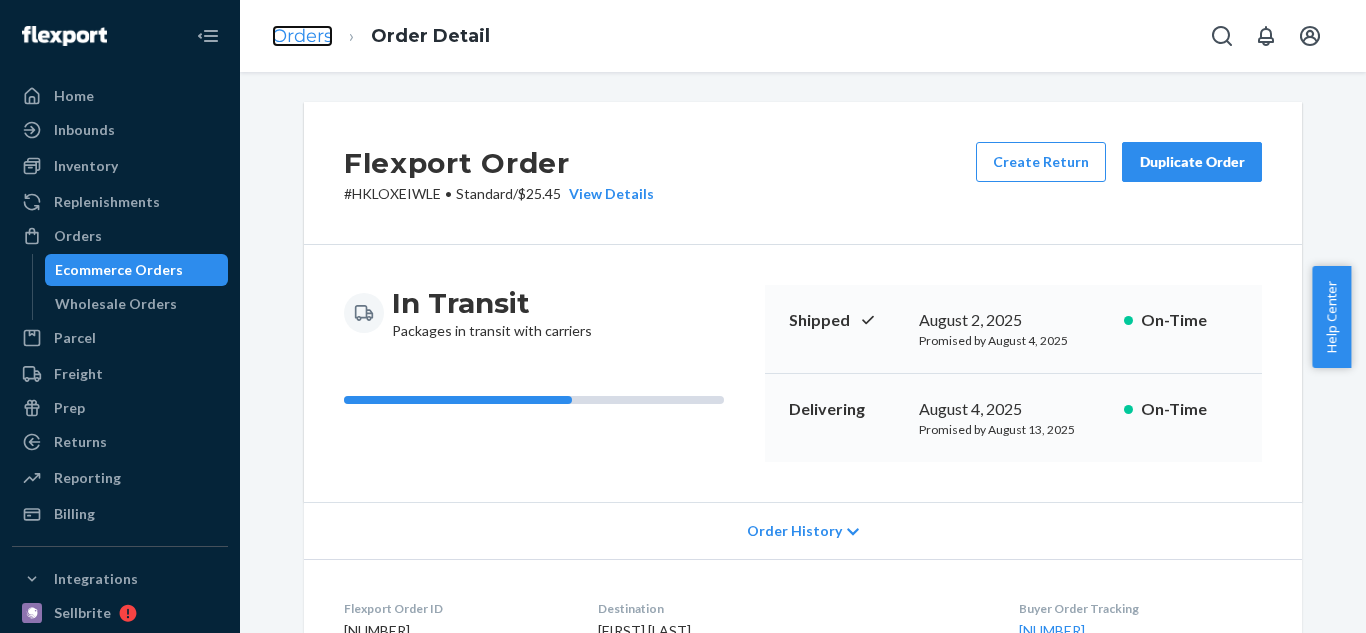 click on "Orders" at bounding box center (302, 36) 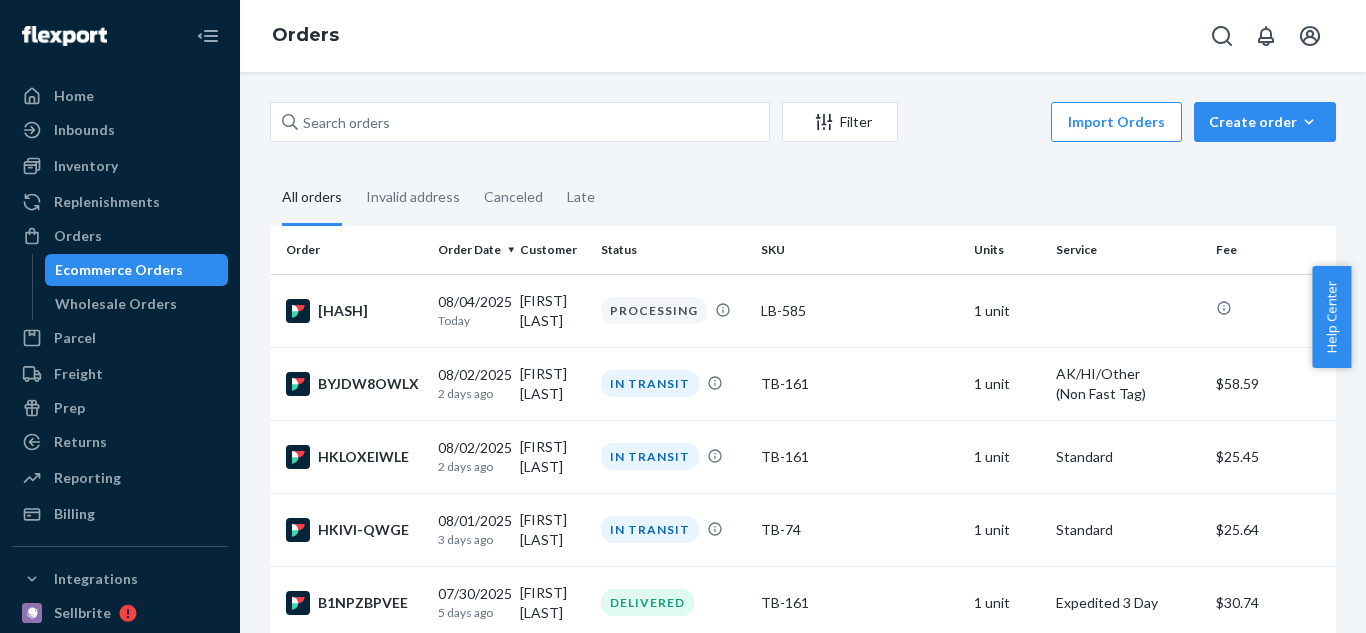 click on "Create order Ecommerce order Removal order" at bounding box center [1265, 122] 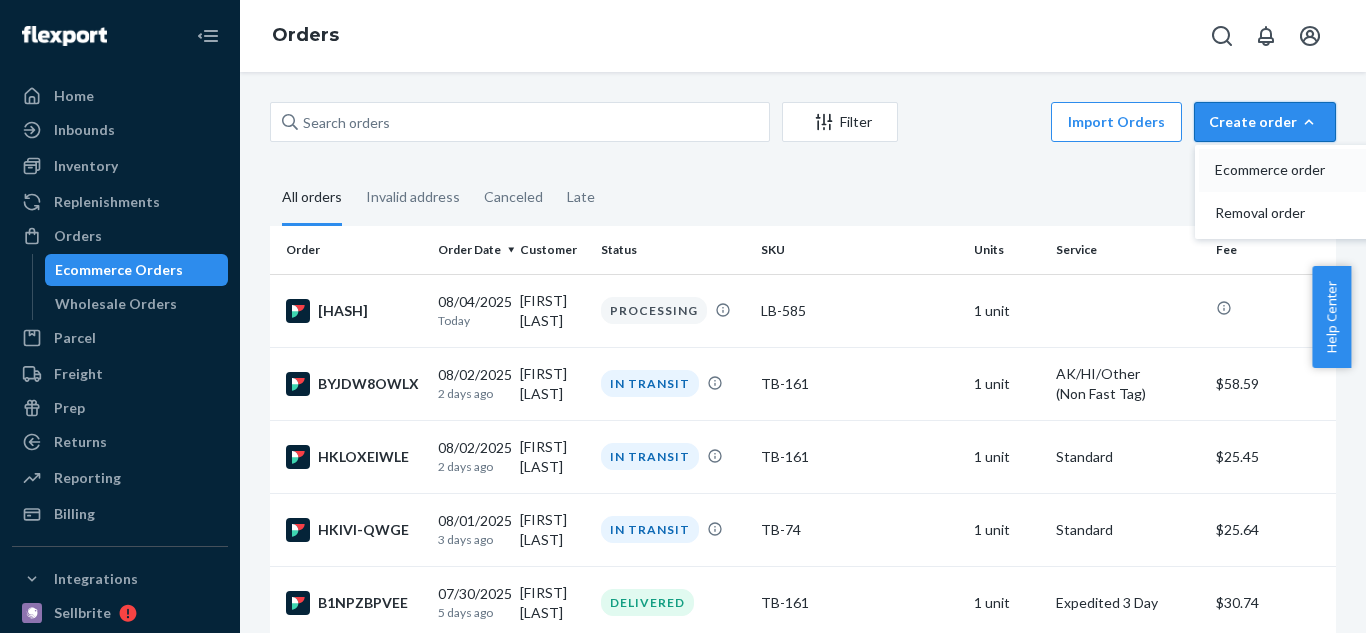 click on "Ecommerce order" at bounding box center [1277, 170] 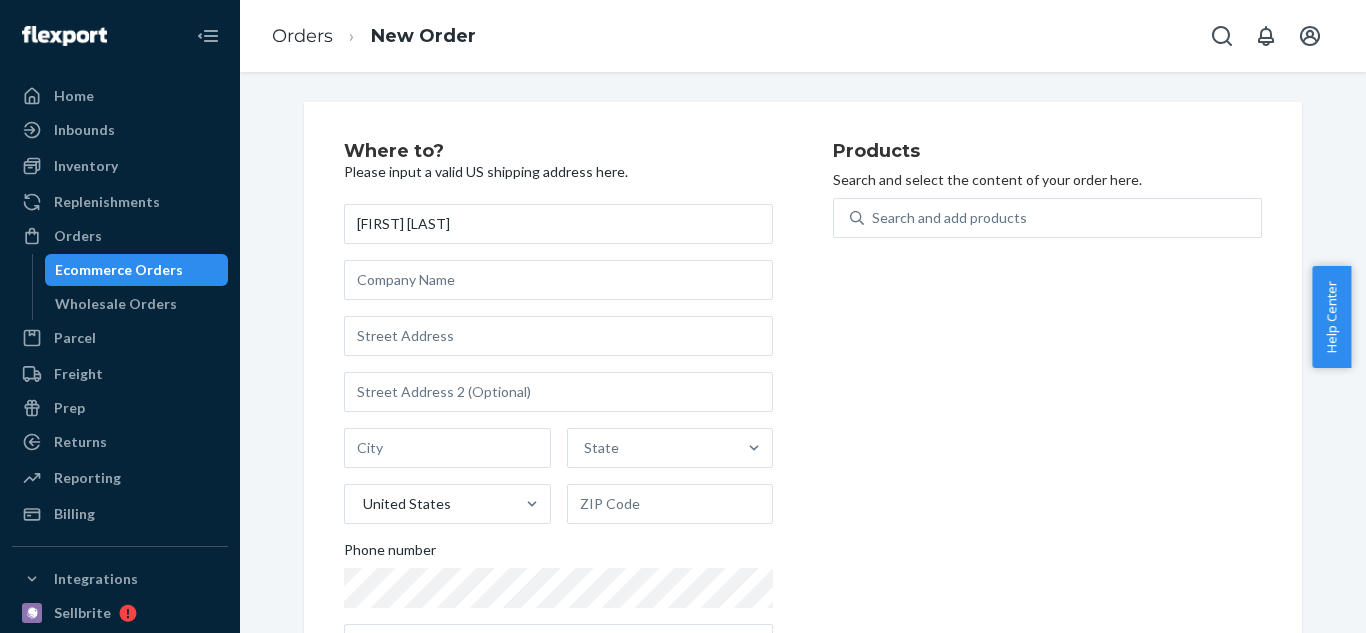 type on "[FIRST] [LAST]" 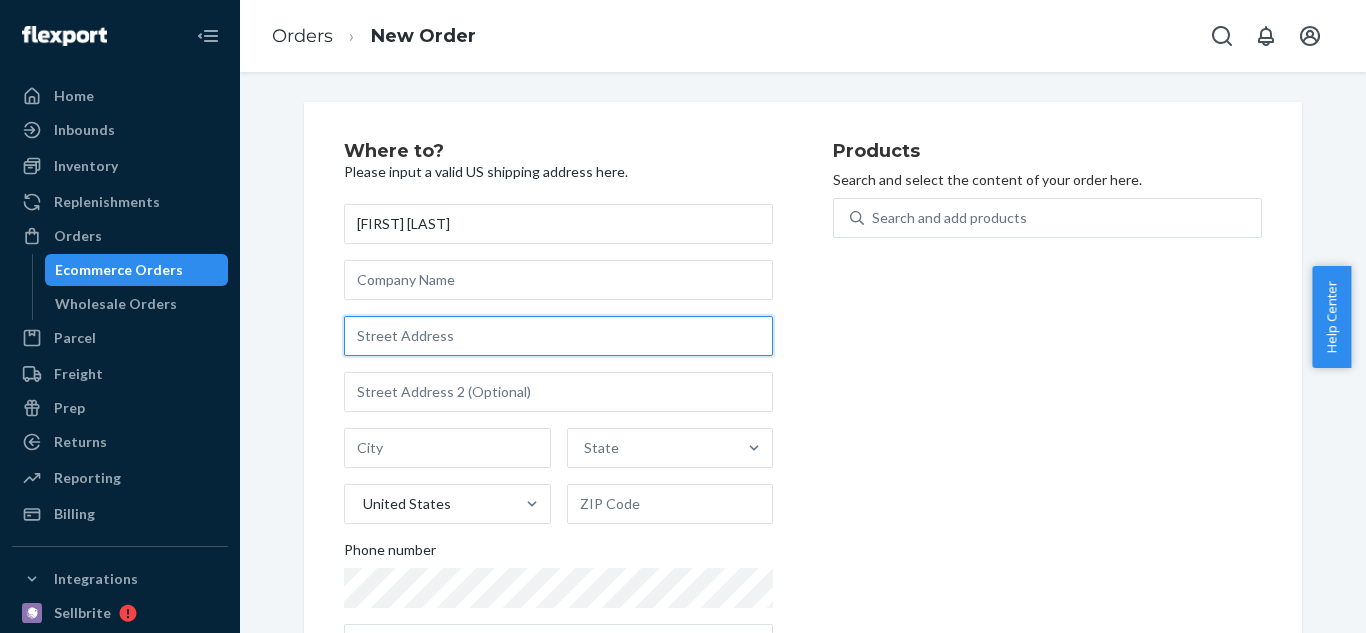 click at bounding box center (558, 336) 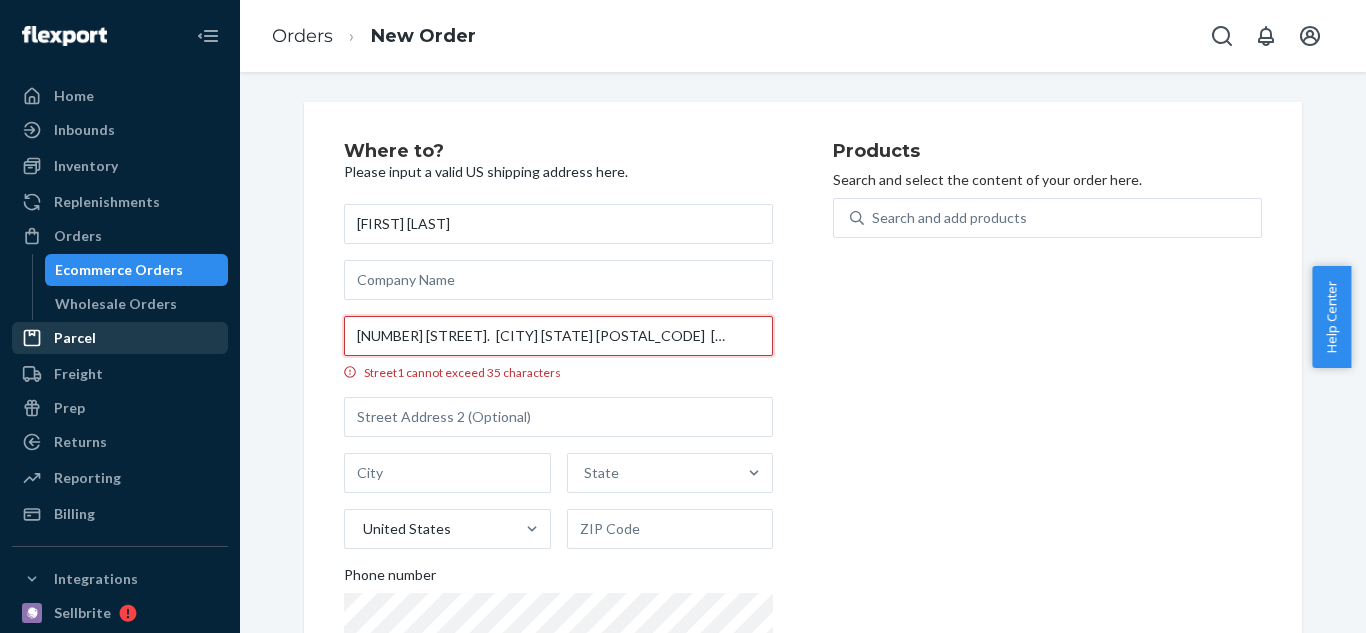 drag, startPoint x: 674, startPoint y: 333, endPoint x: 180, endPoint y: 330, distance: 494.0091 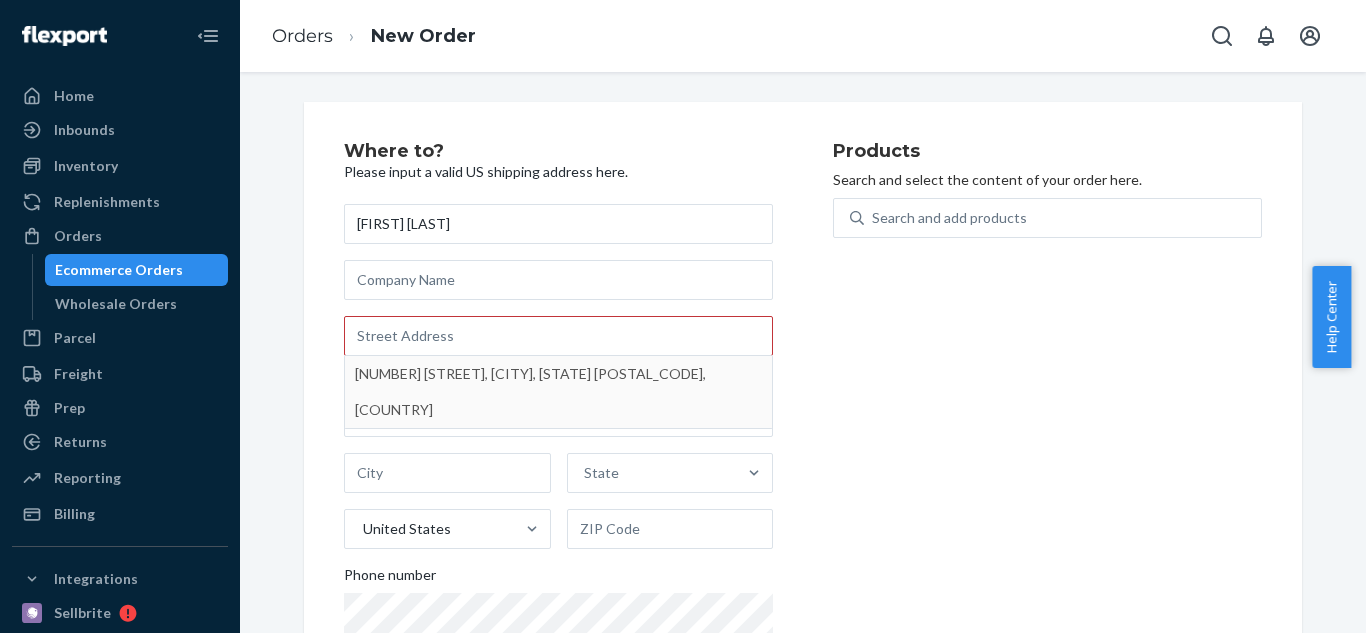 click on "Products Search and select the content of your order here. Search and add products" at bounding box center (1047, 423) 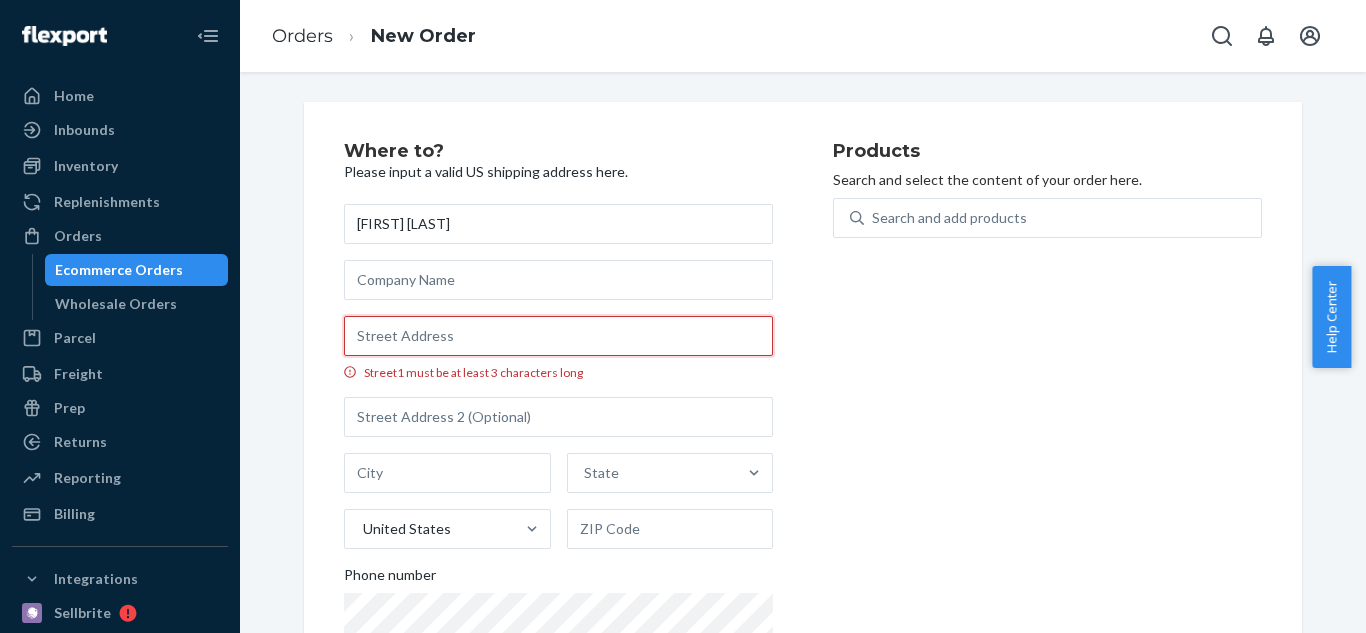 click on "Street1 must be at least 3 characters long" at bounding box center (558, 336) 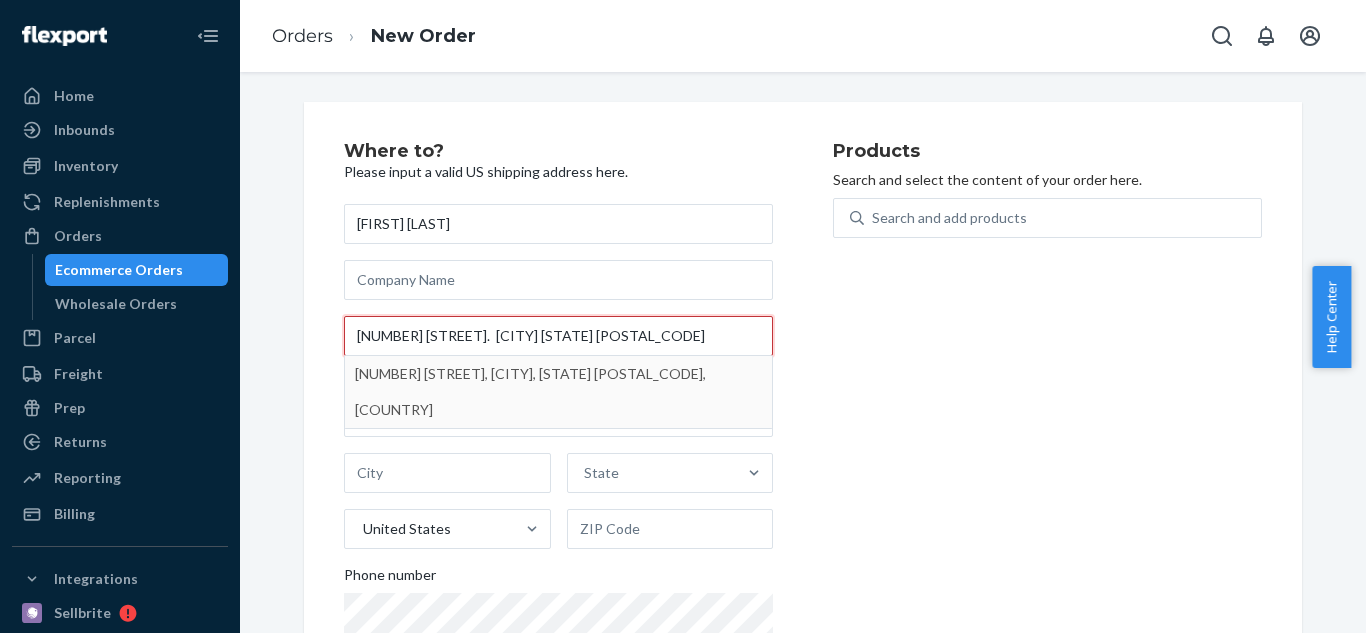 type on "[NUMBER] [STREET].  [CITY] [STATE] [POSTAL_CODE]" 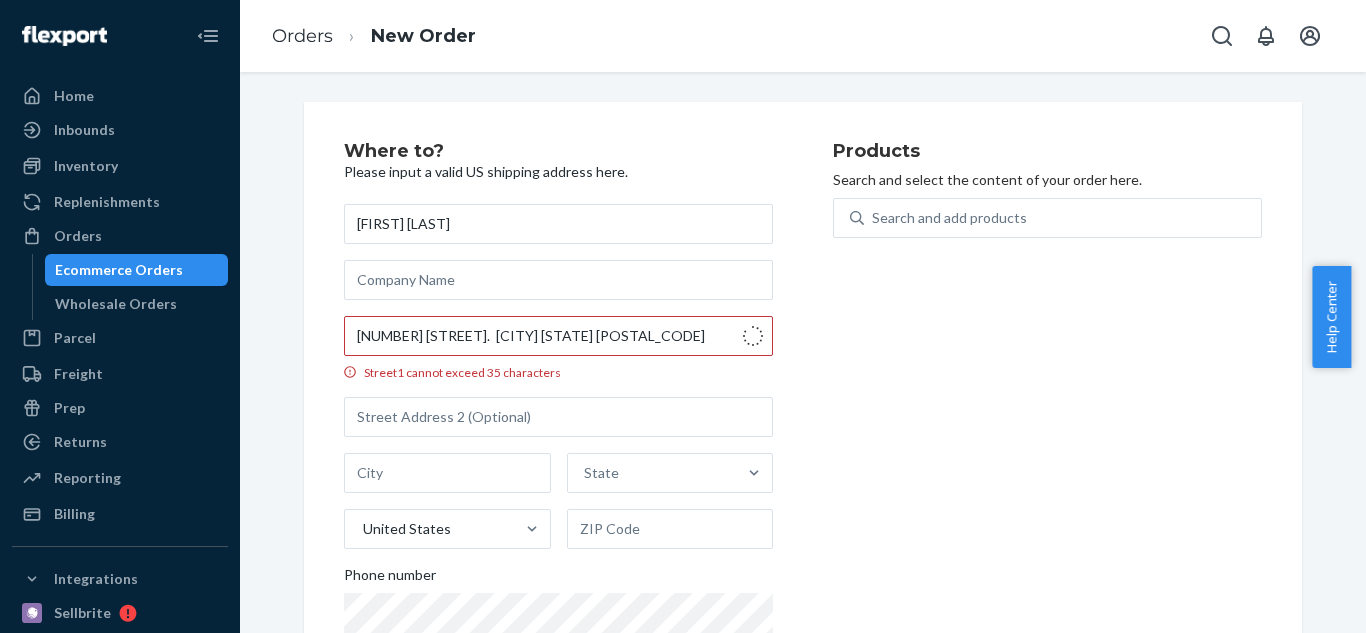 type on "Fayetteville" 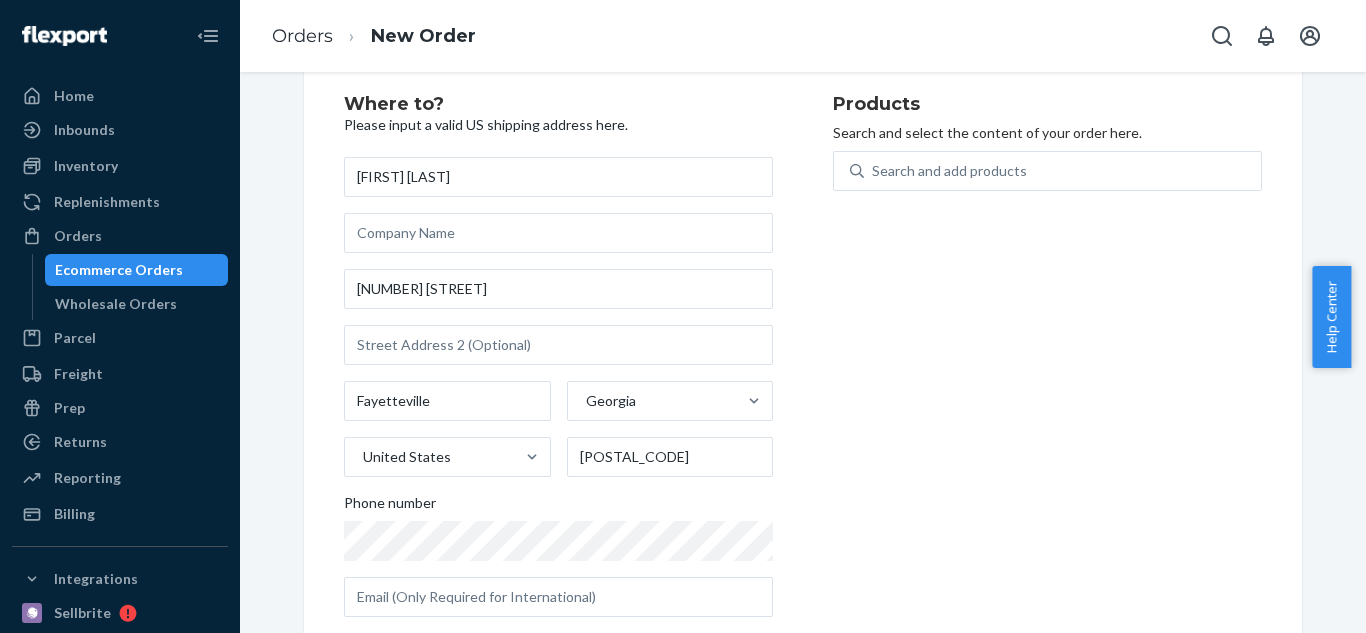 scroll, scrollTop: 87, scrollLeft: 0, axis: vertical 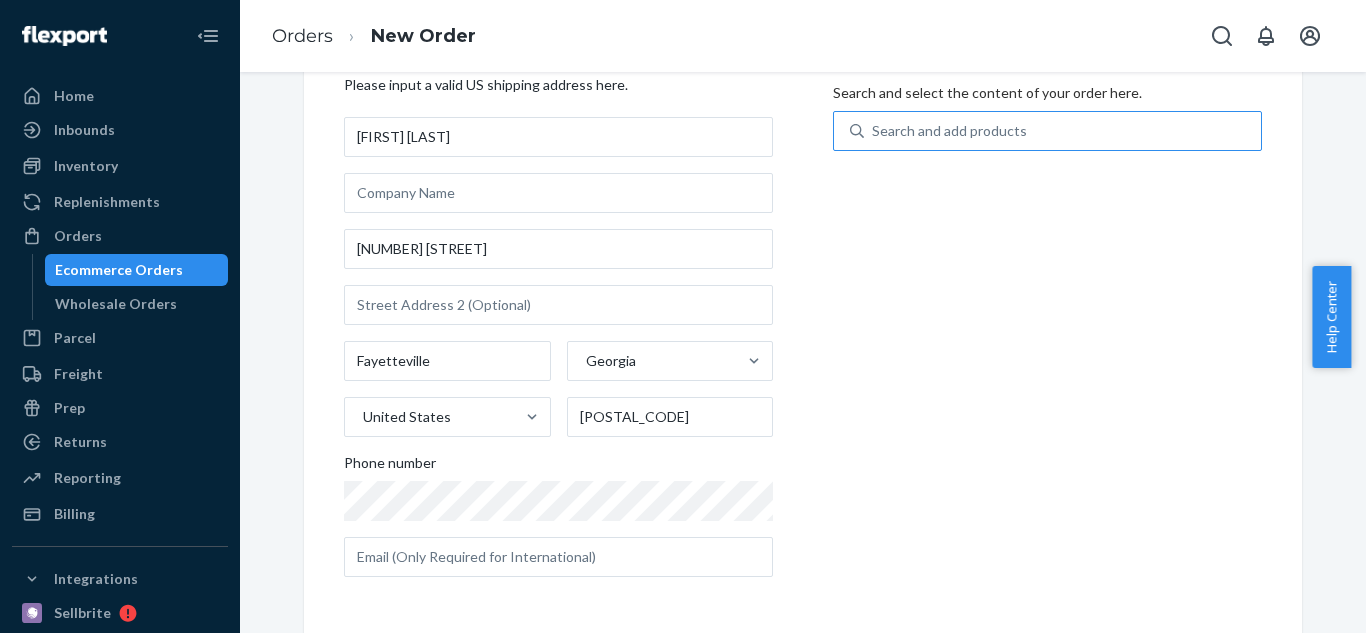 click on "Search and add products" at bounding box center [949, 131] 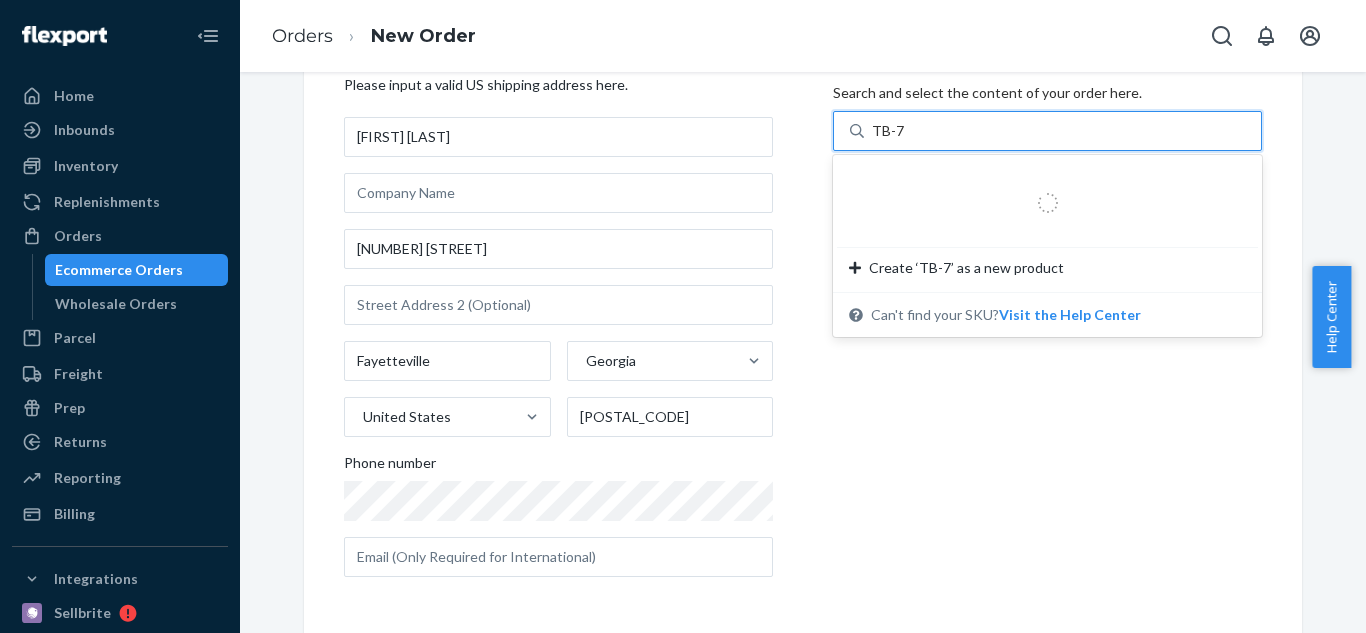 type on "TB-74" 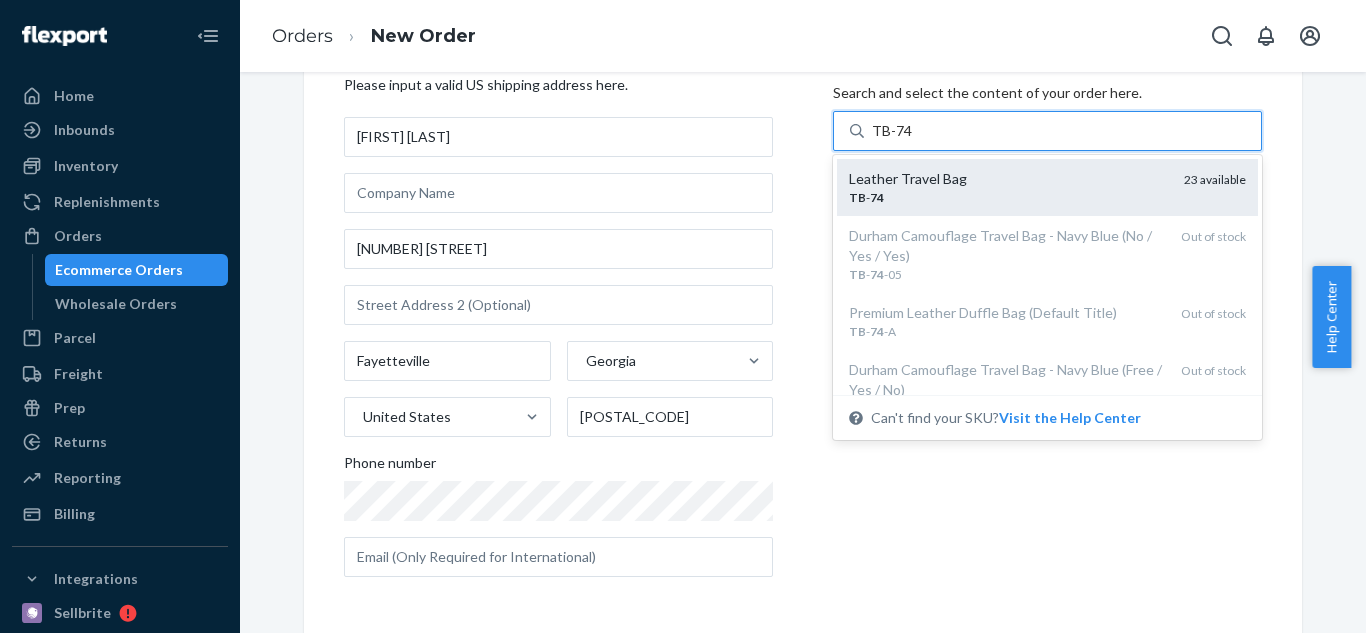 click on "TB - 74" at bounding box center [1008, 197] 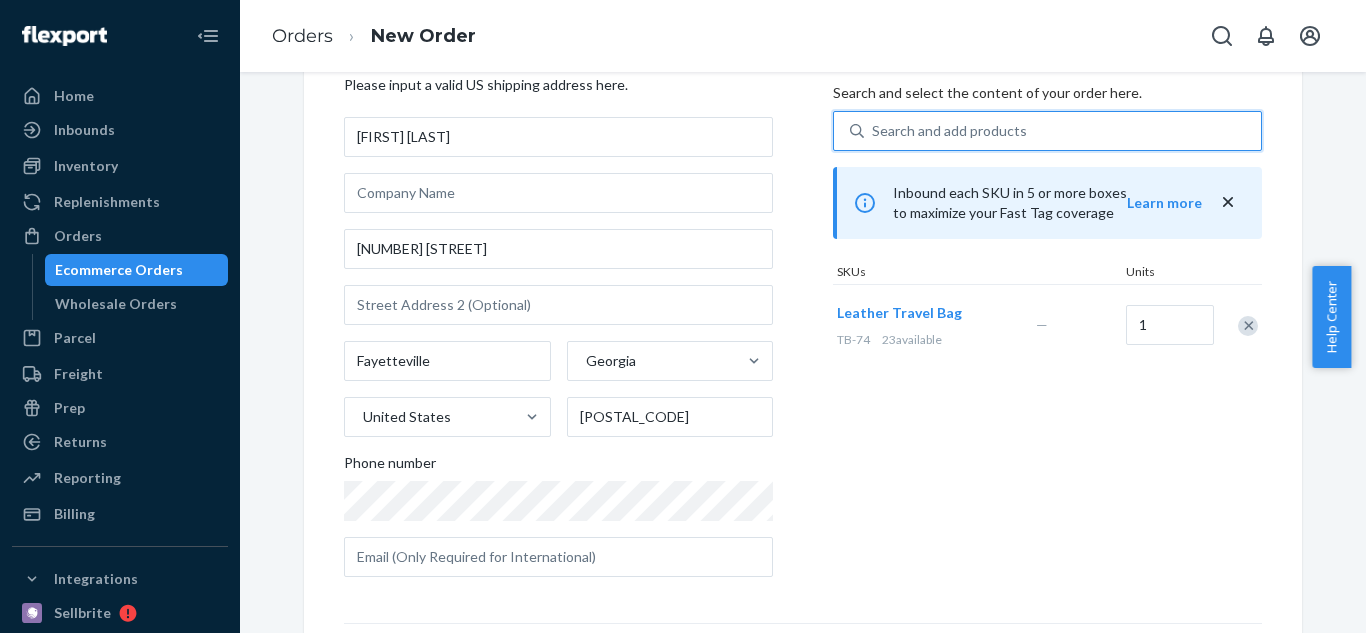 click 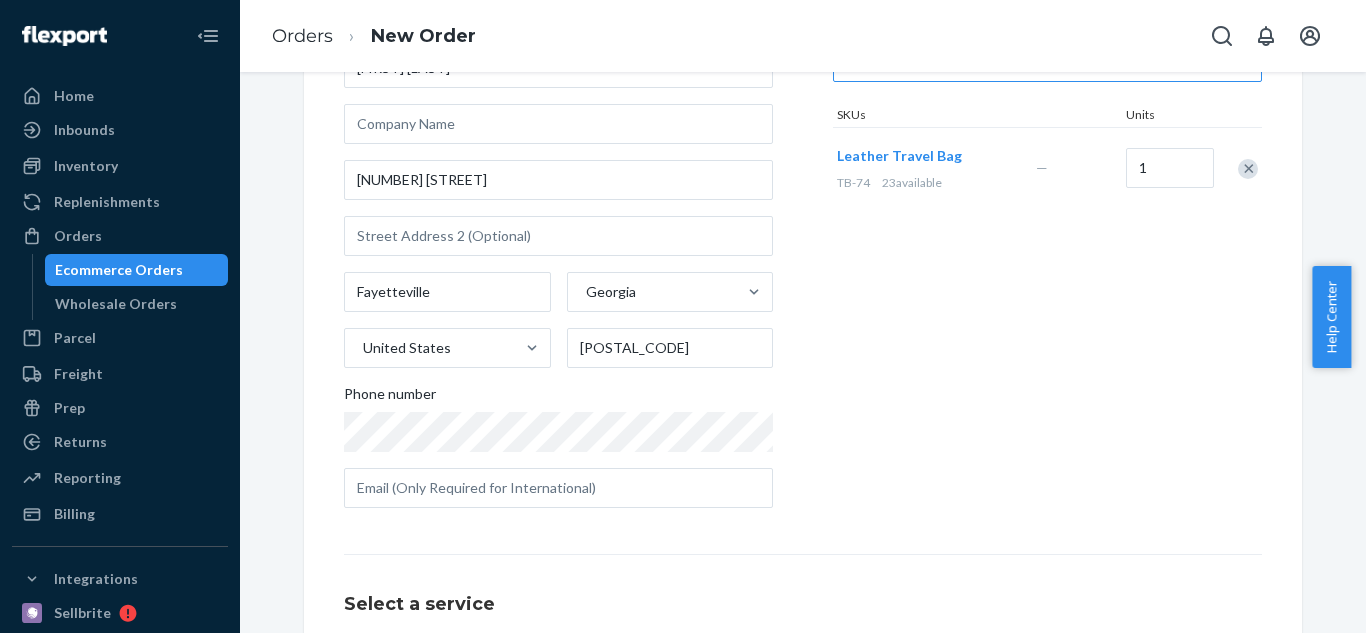 scroll, scrollTop: 378, scrollLeft: 0, axis: vertical 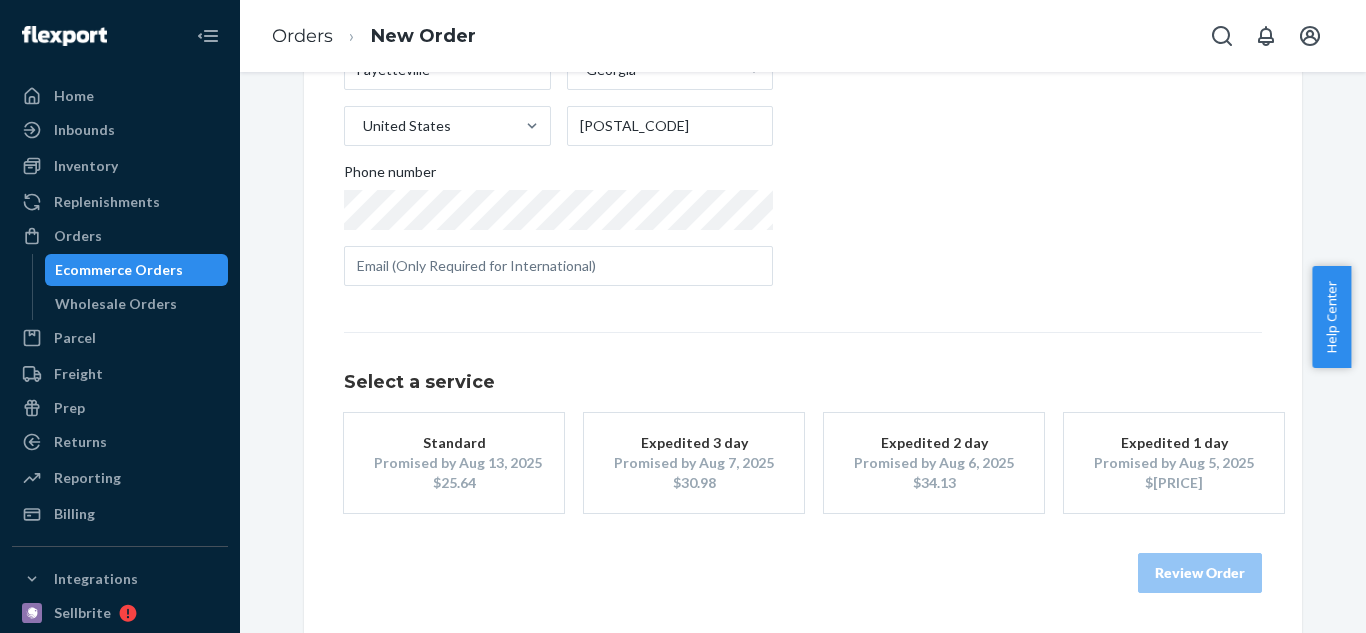 click on "Promised by Aug 13, 2025" at bounding box center (454, 463) 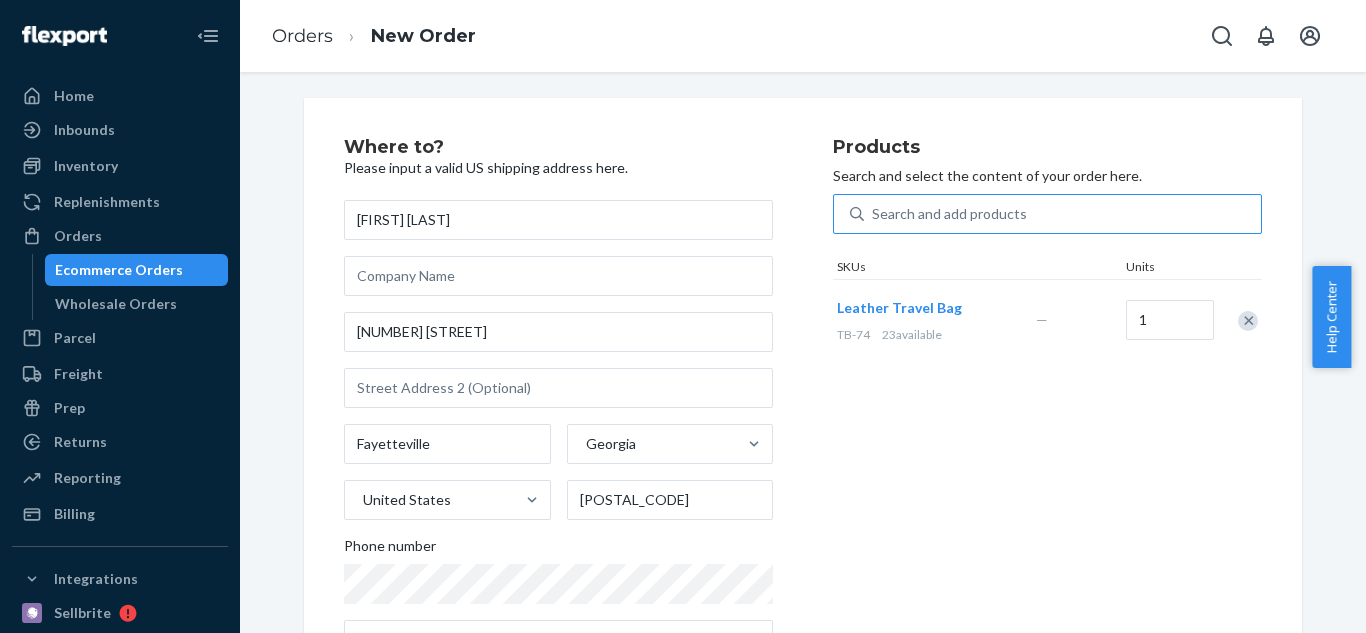 scroll, scrollTop: 0, scrollLeft: 0, axis: both 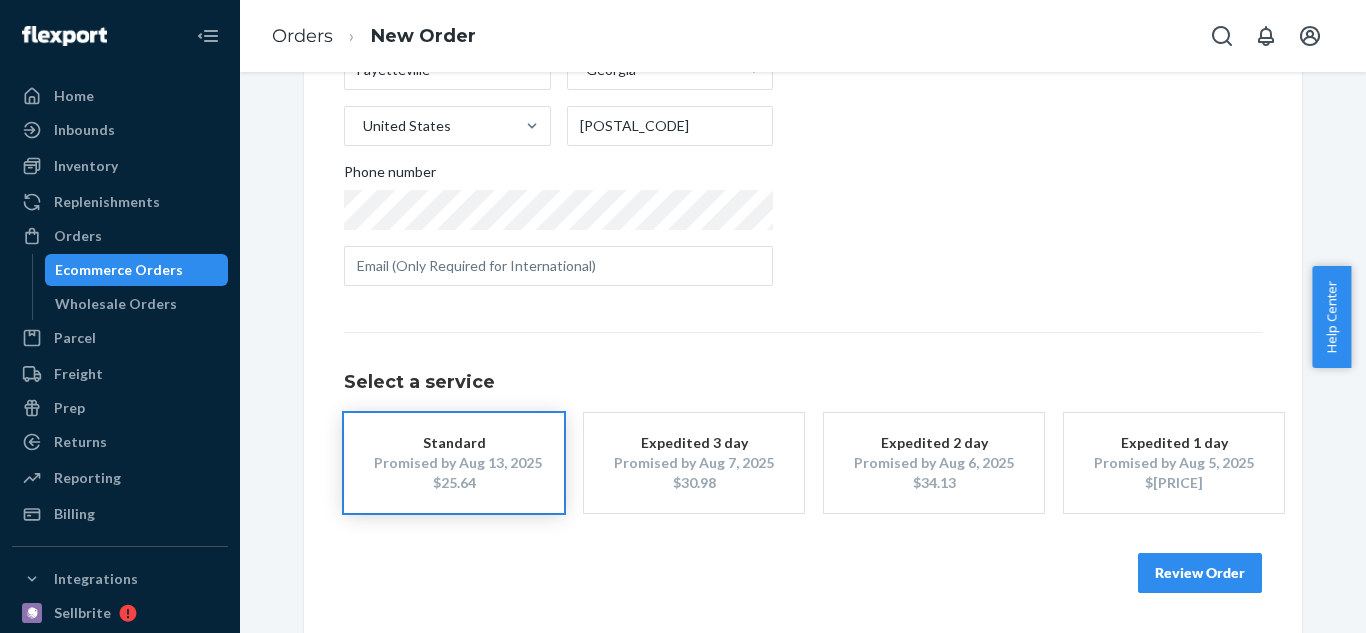 click on "Where to? Please input a valid US shipping address here. [FIRST] [LAST] [NUMBER] [STREET] [CITY] [STATE] [COUNTRY] [POSTAL_CODE] Phone number Products Search and select the content of your order here. Search and add products SKUs Units Leather Travel Bag TB-74 23 available — 1 Select a service Standard Promised by Aug 13, 2025 $[PRICE] Expedited 3 day Promised by Aug 7, 2025 $[PRICE] Expedited 2 day Promised by Aug 6, 2025 $[PRICE] Expedited 1 day Promised by Aug 5, 2025 $[PRICE] Review Order" at bounding box center (803, 178) 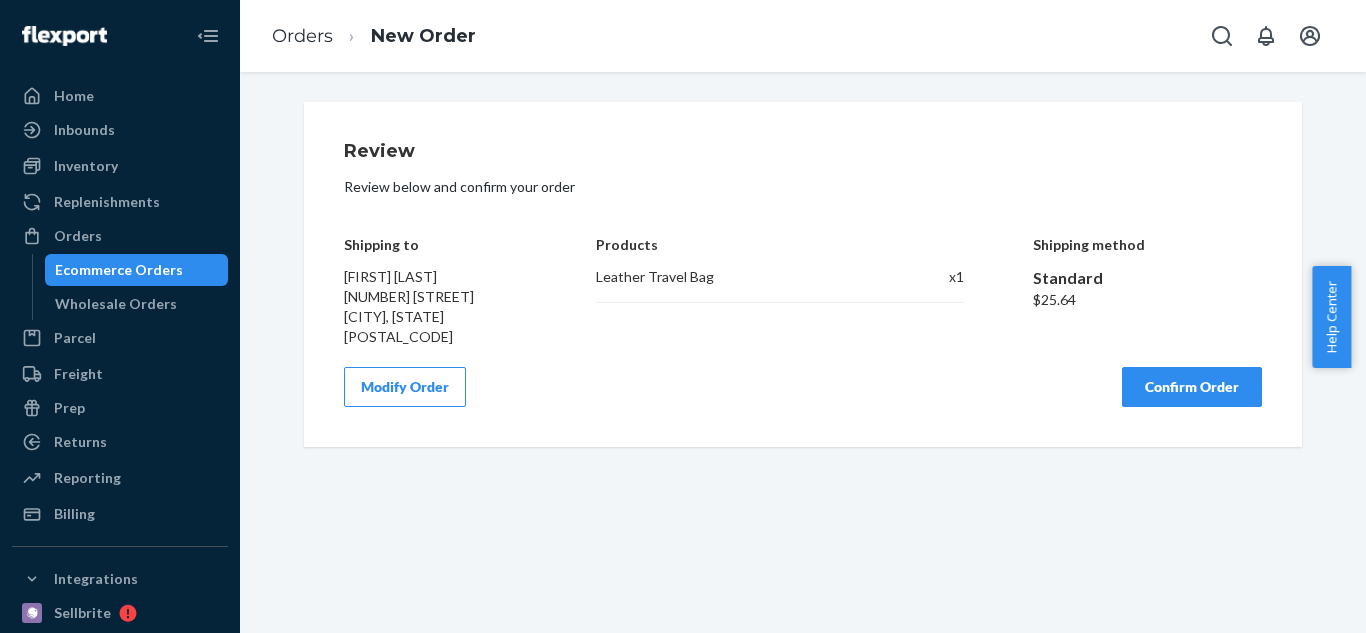 scroll, scrollTop: 0, scrollLeft: 0, axis: both 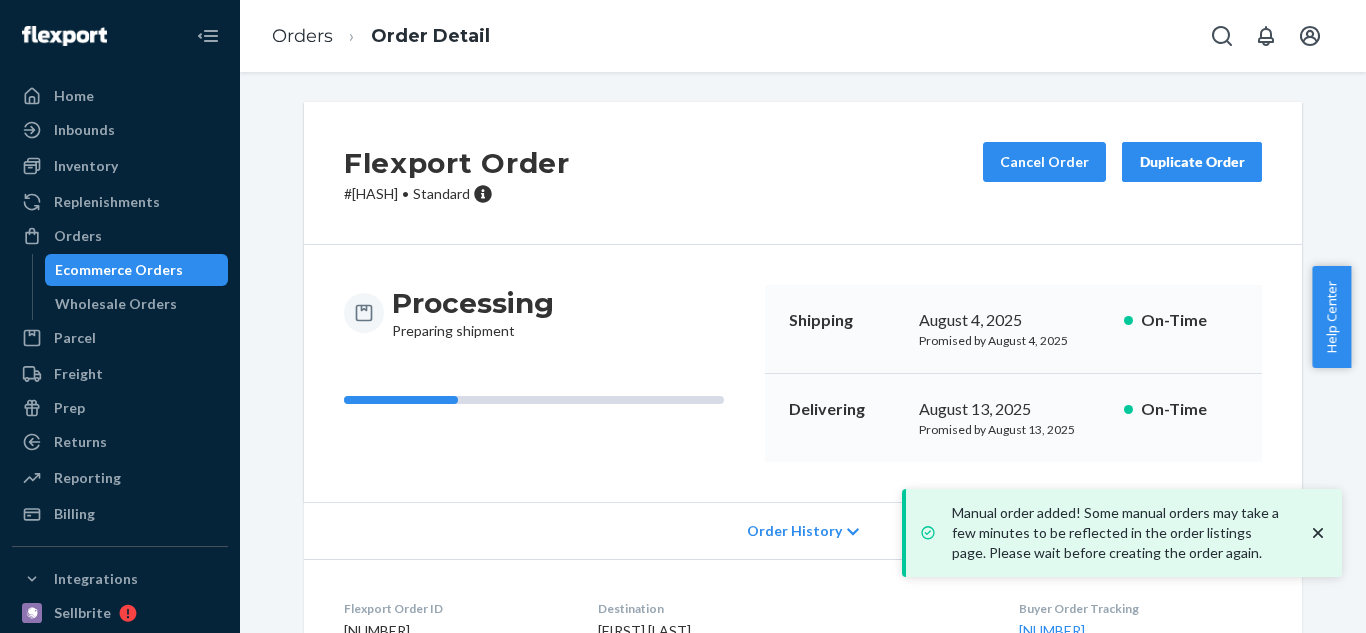 click 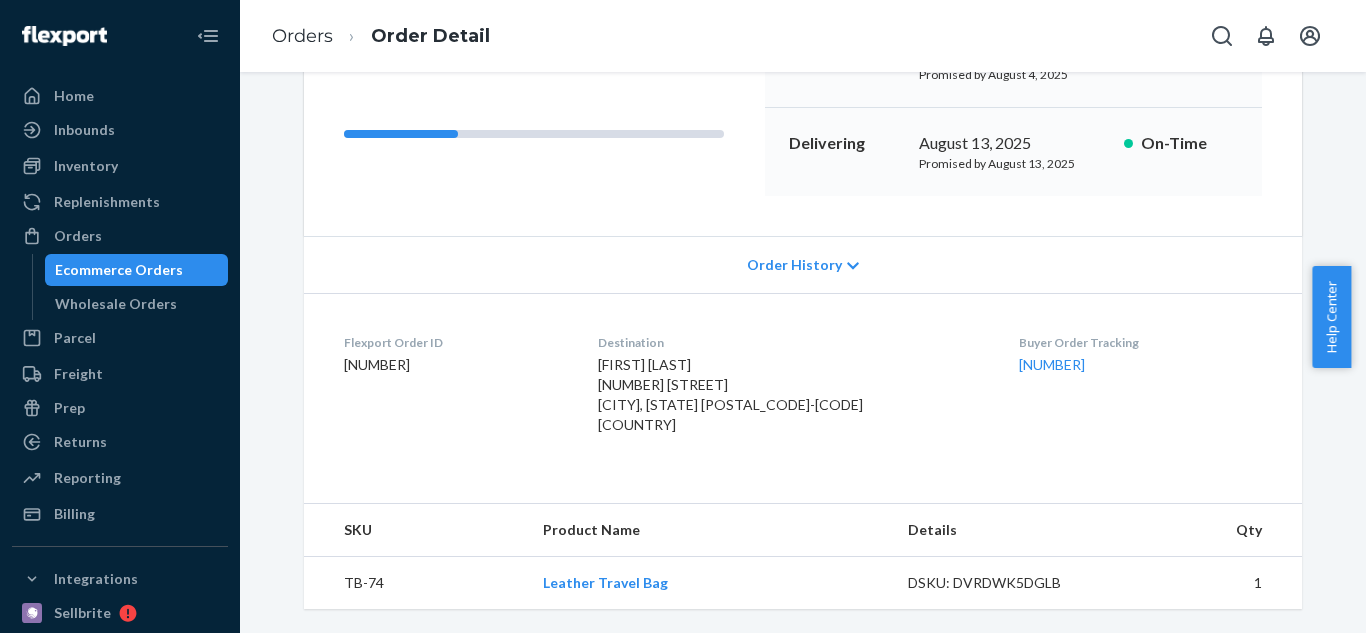 scroll, scrollTop: 0, scrollLeft: 0, axis: both 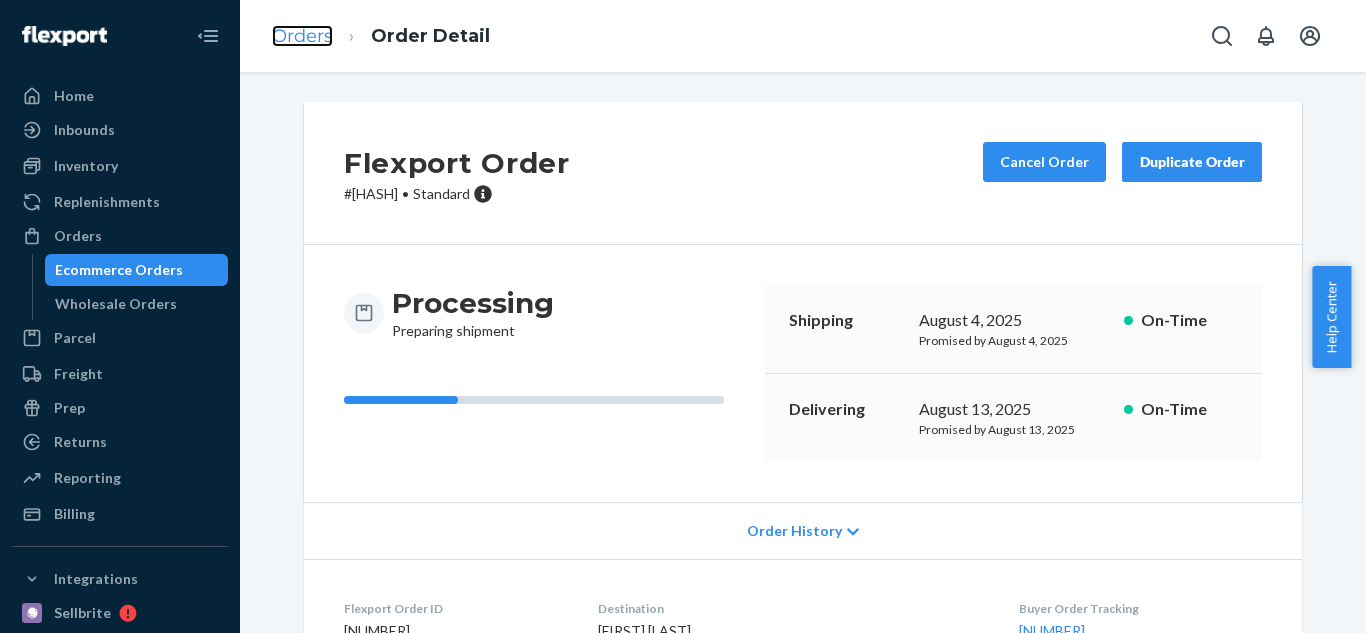 click on "Orders" at bounding box center (302, 36) 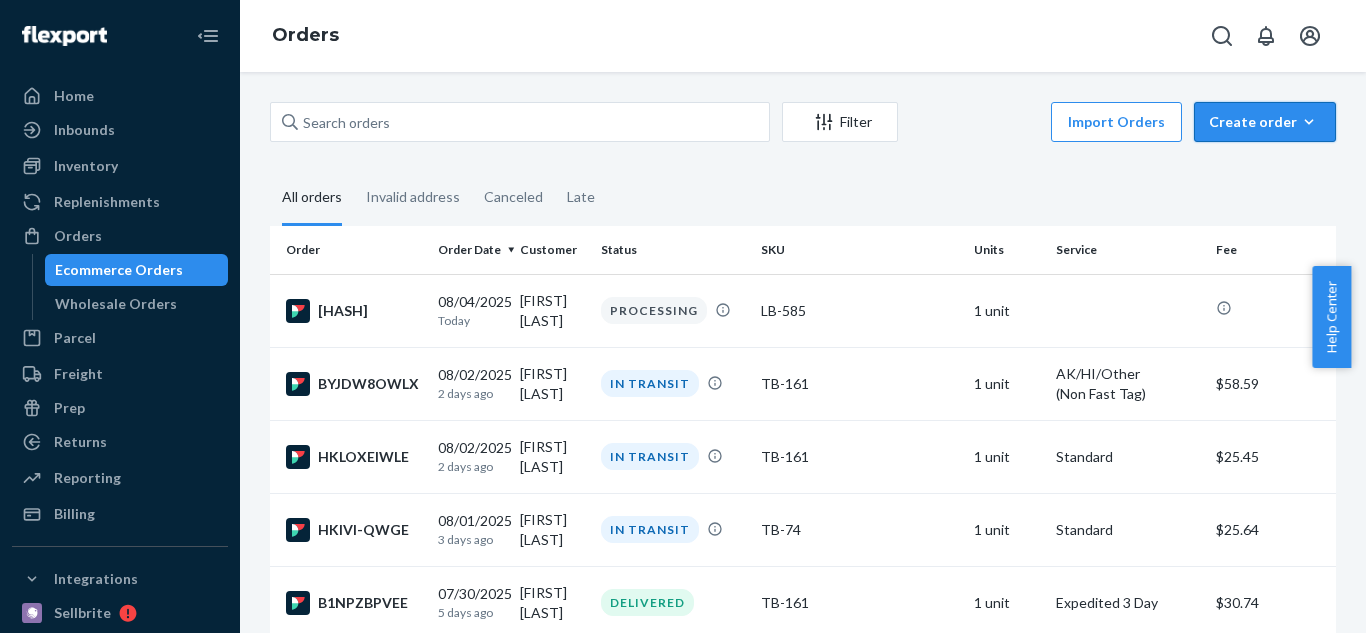 click on "Create order" at bounding box center [1265, 122] 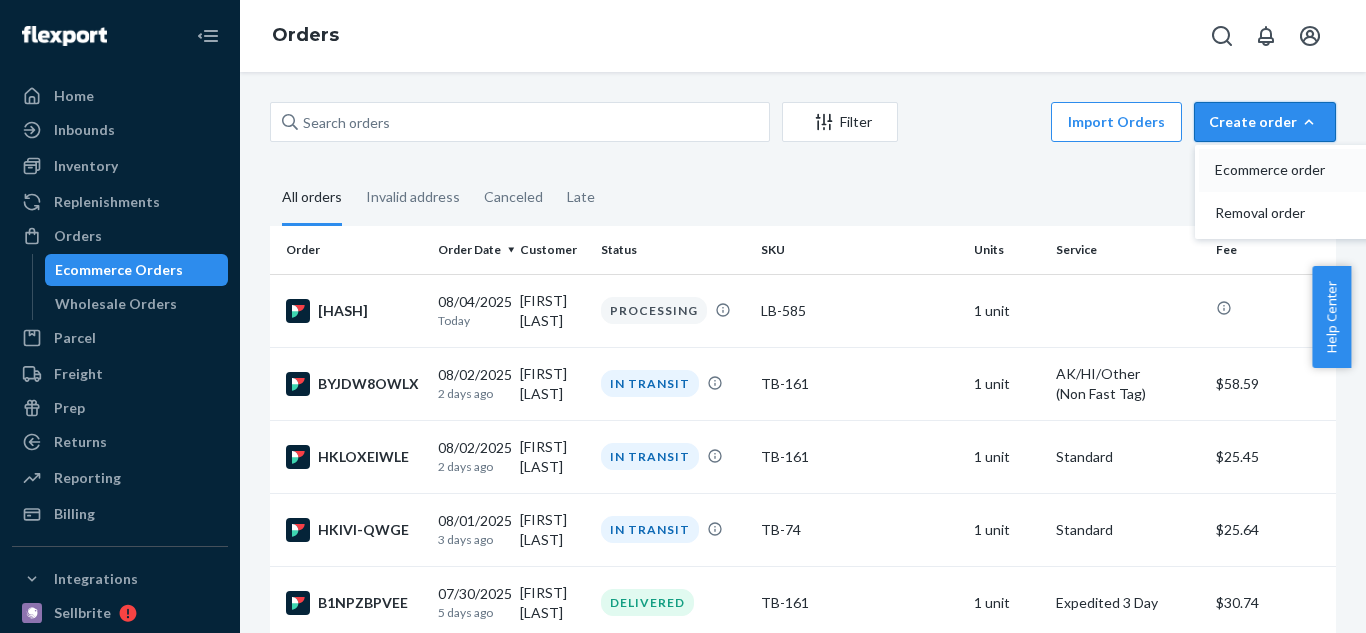 click on "Ecommerce order" at bounding box center [1277, 170] 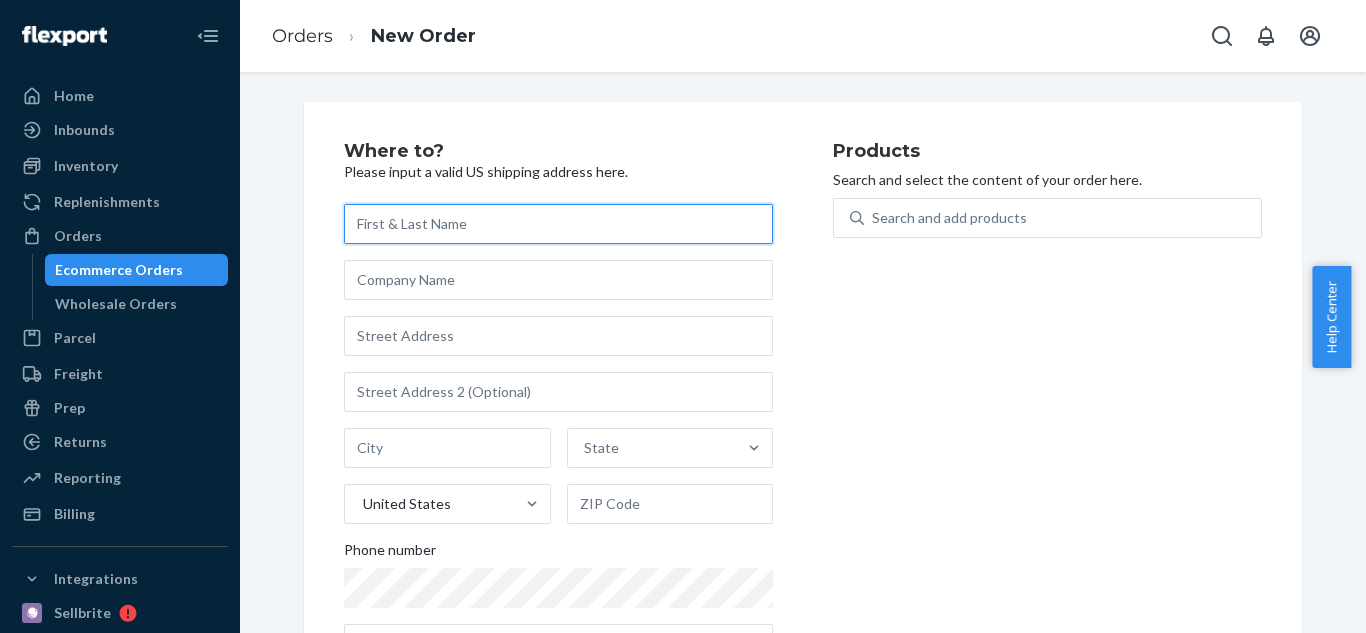 paste on "[FIRST] [LAST]" 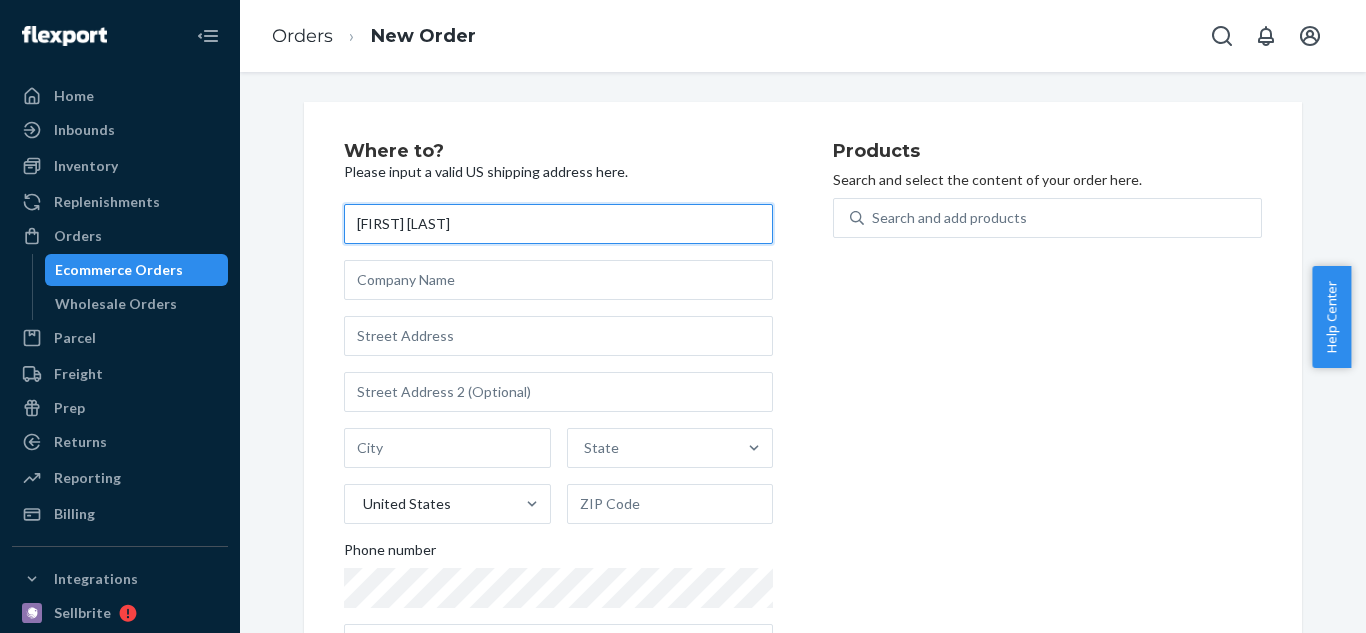 type on "[FIRST] [LAST]" 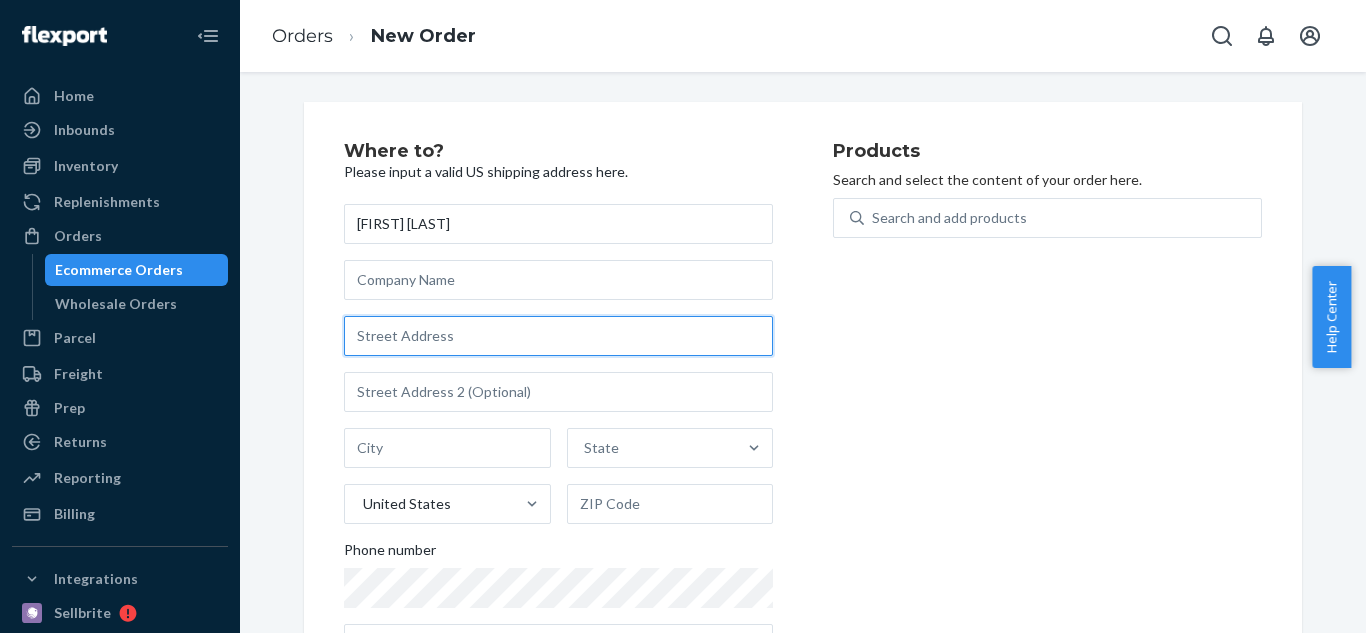 click at bounding box center [558, 336] 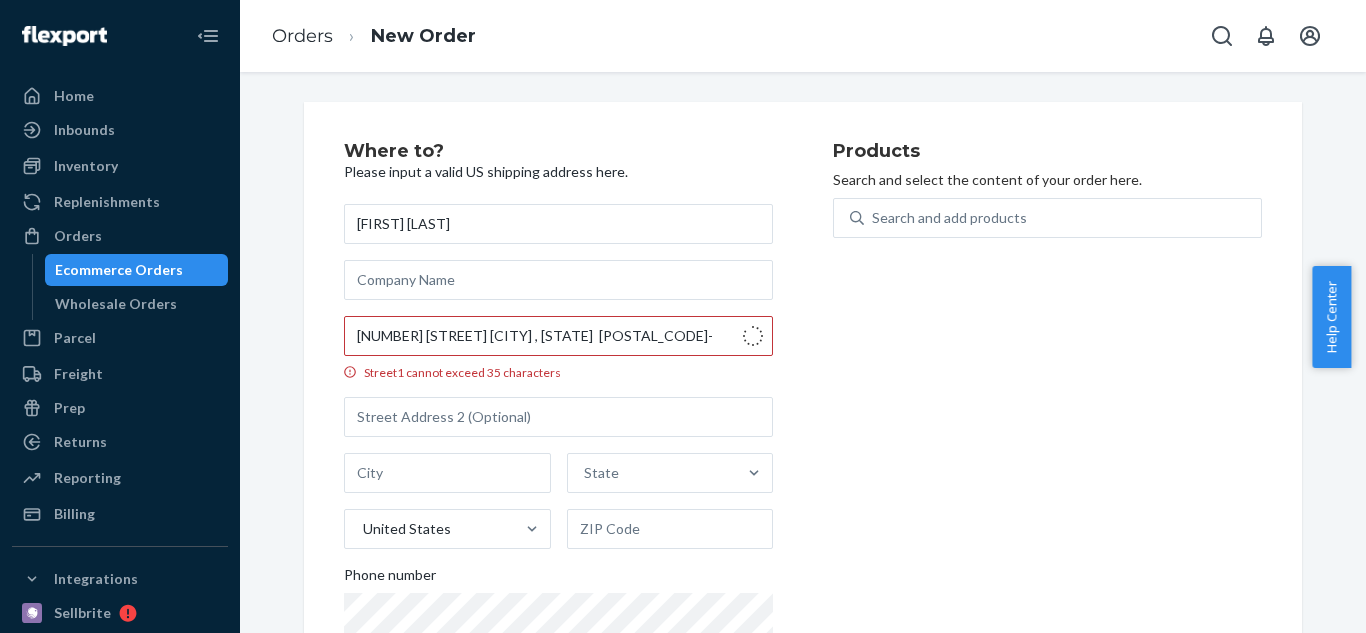 type on "Prince St" 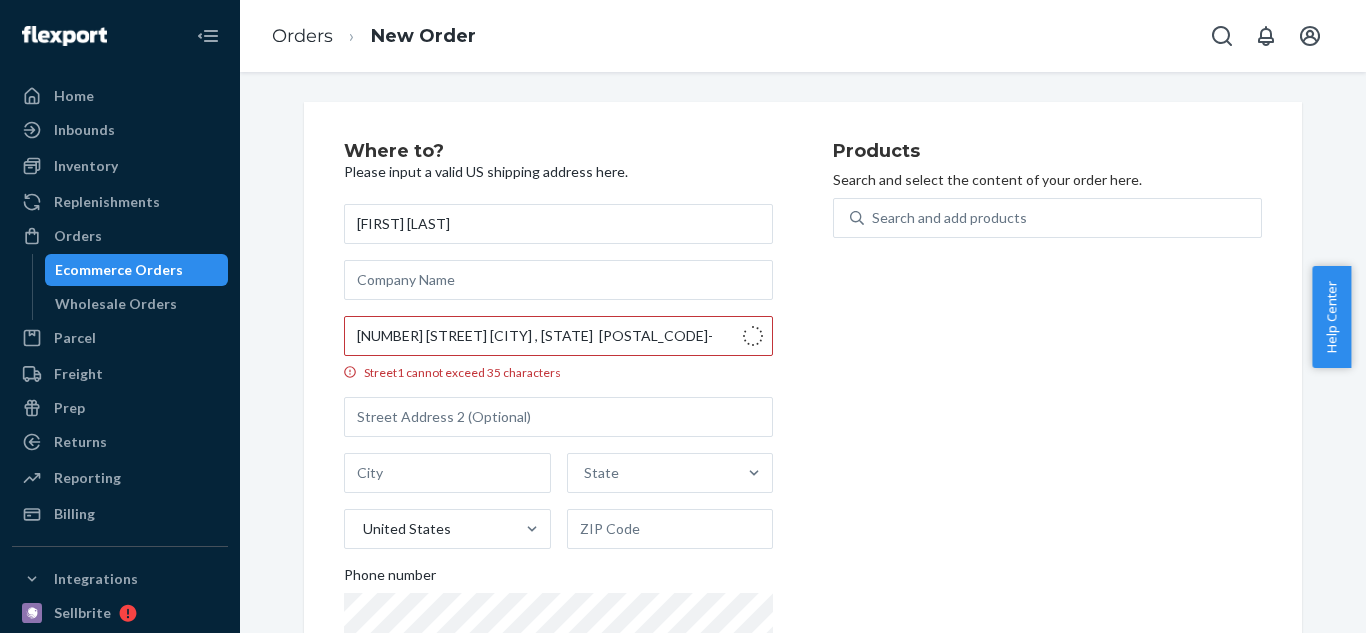 type on "[CITY]" 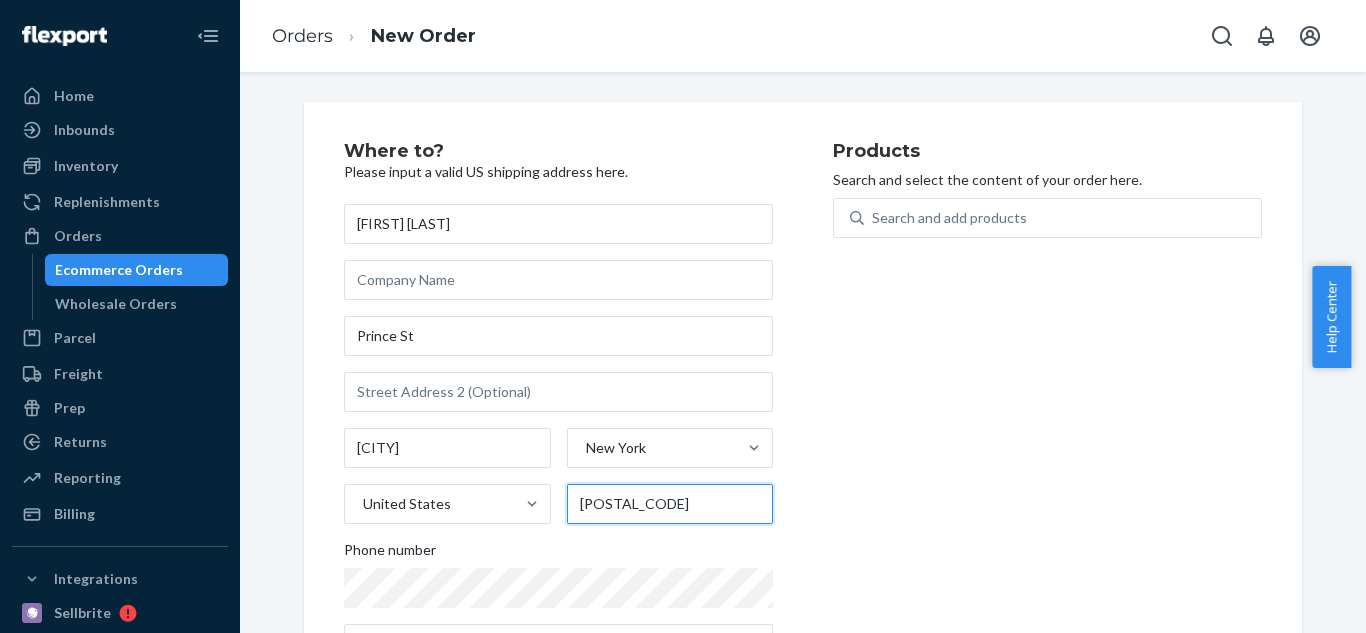 click on "[POSTAL_CODE]" at bounding box center [670, 504] 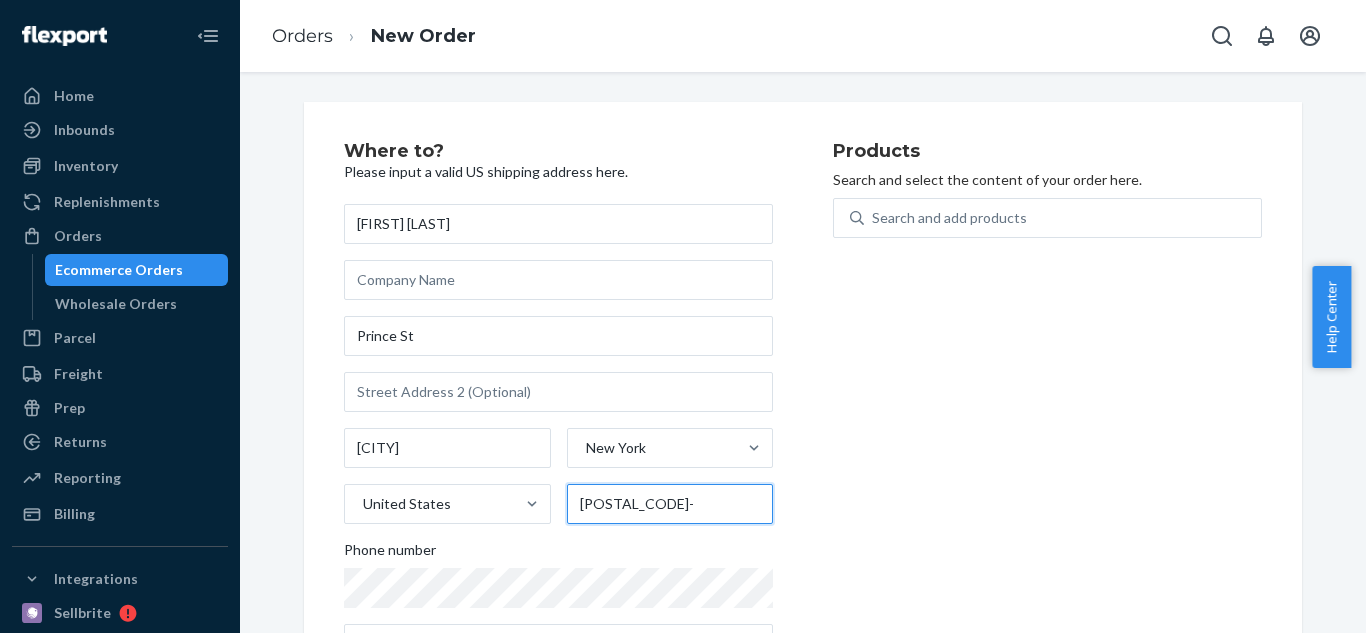type on "[POSTAL_CODE]-" 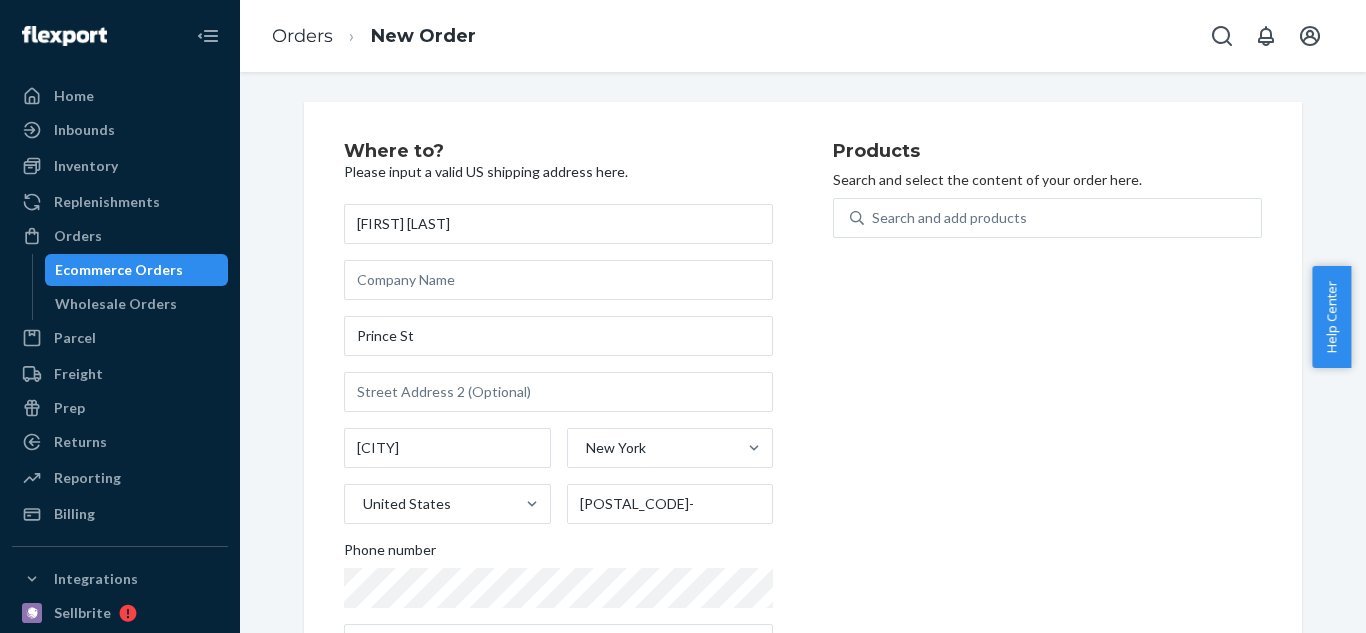 click on "Products Search and select the content of your order here. Search and add products" at bounding box center (1047, 411) 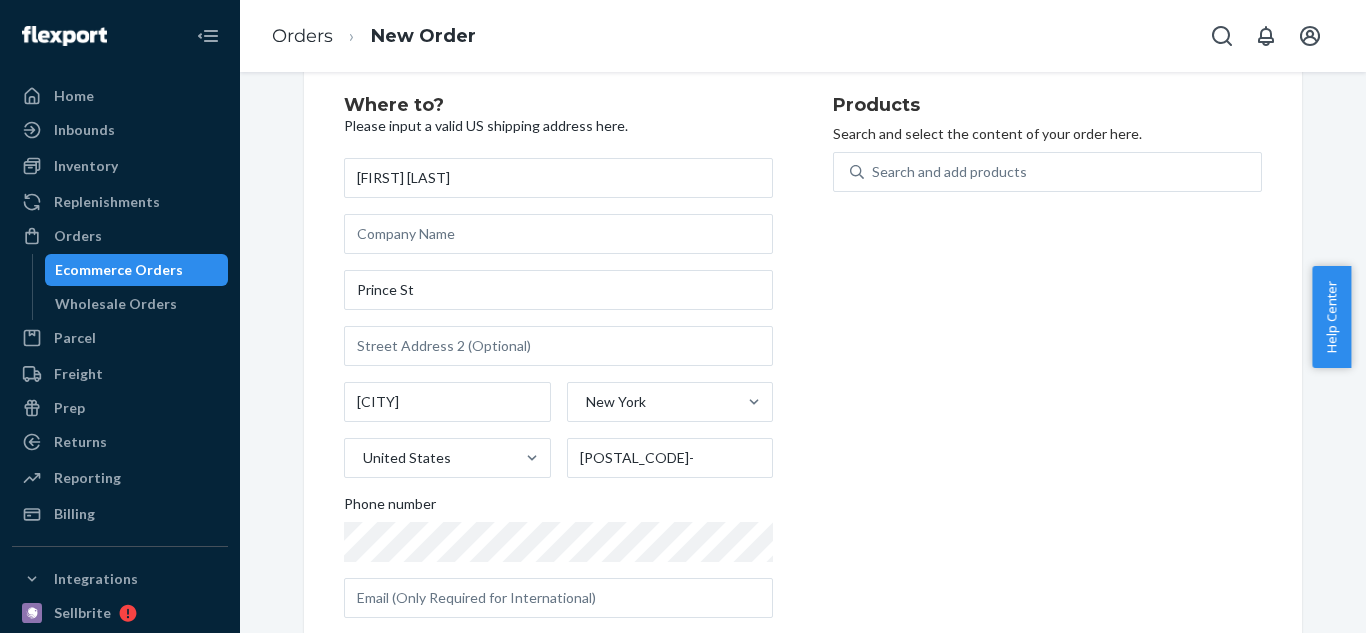 scroll, scrollTop: 87, scrollLeft: 0, axis: vertical 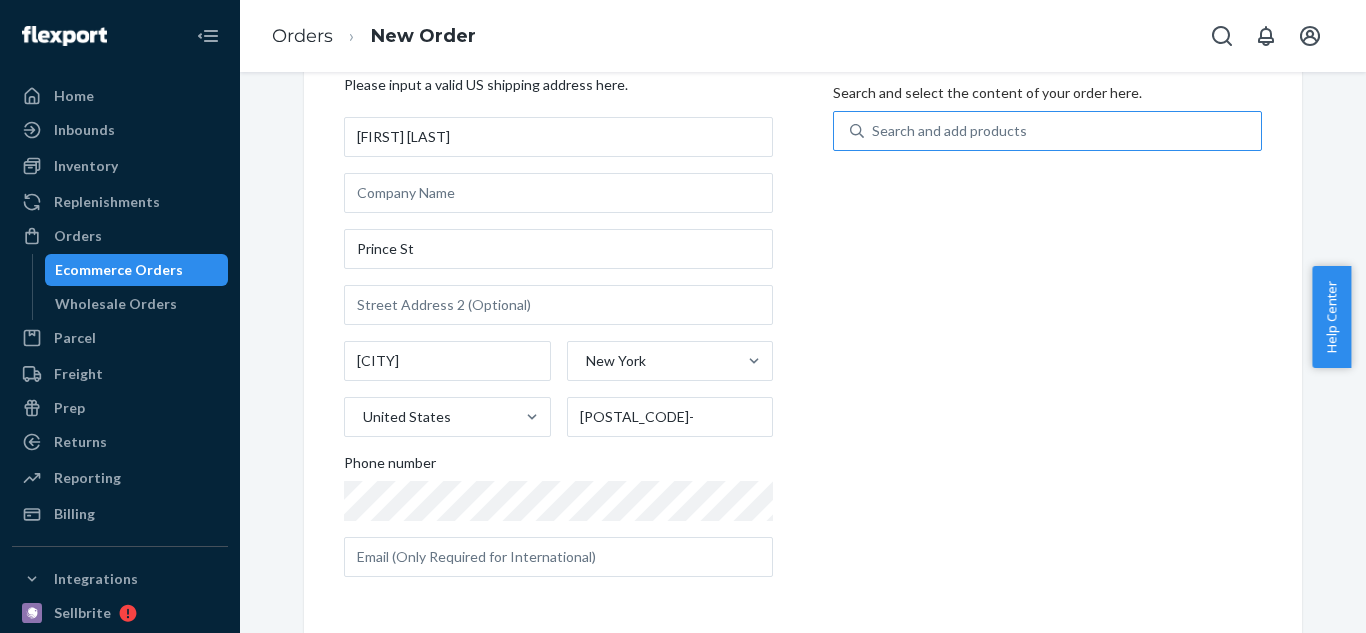 click on "Search and add products" at bounding box center [1062, 131] 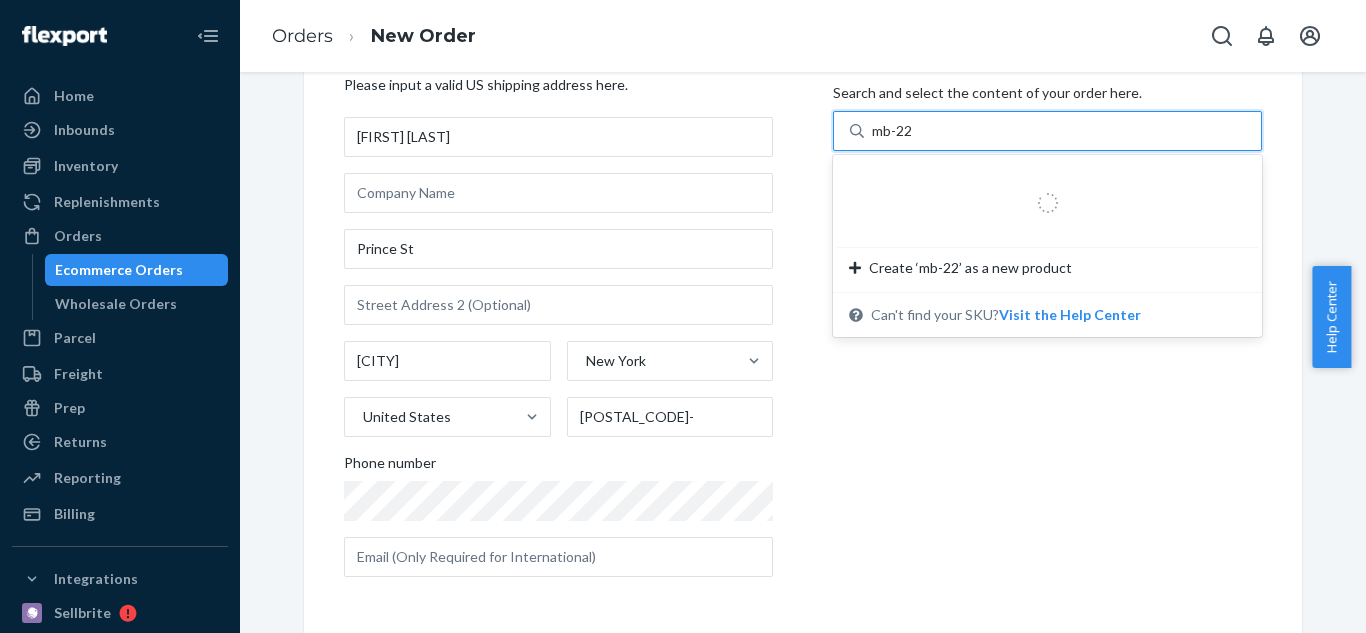 type on "mb-" 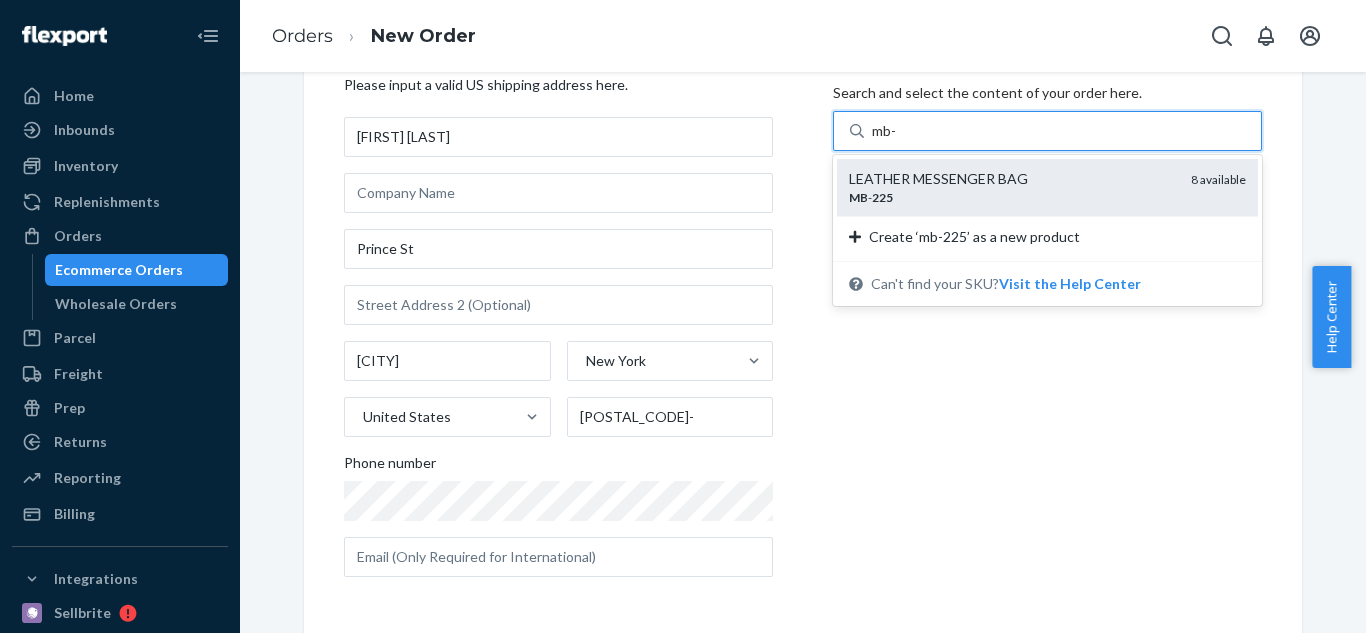 click on "MB - 225" at bounding box center (1012, 197) 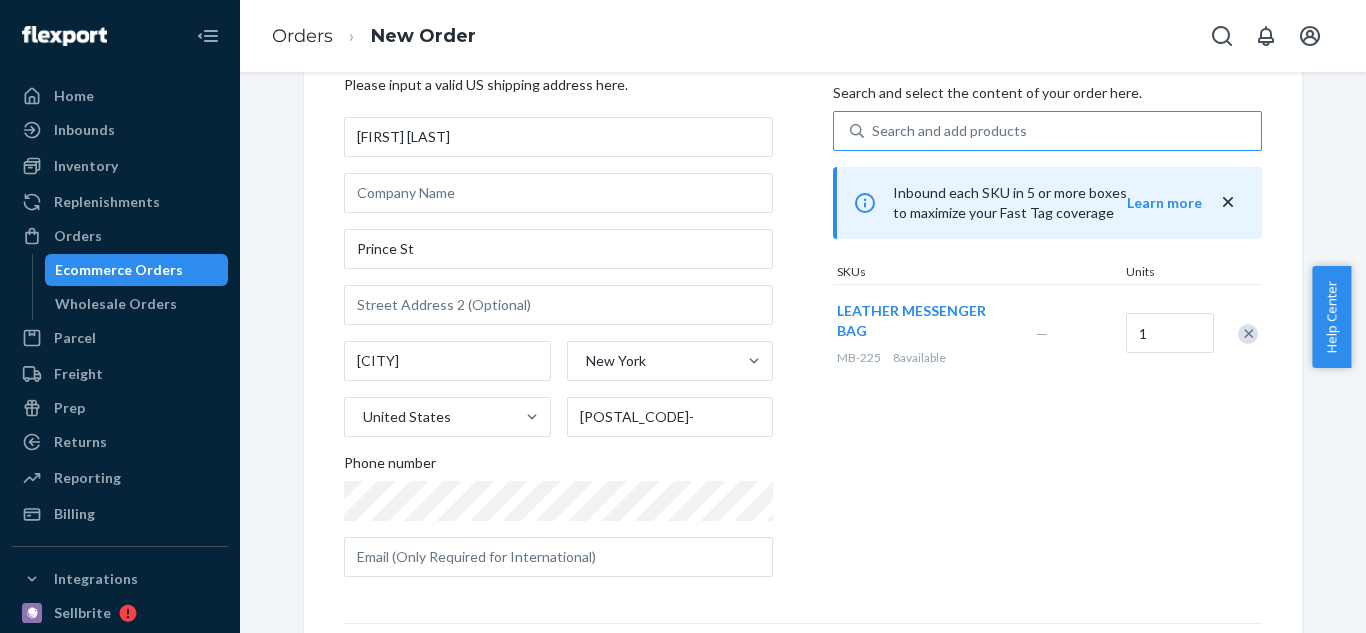 click 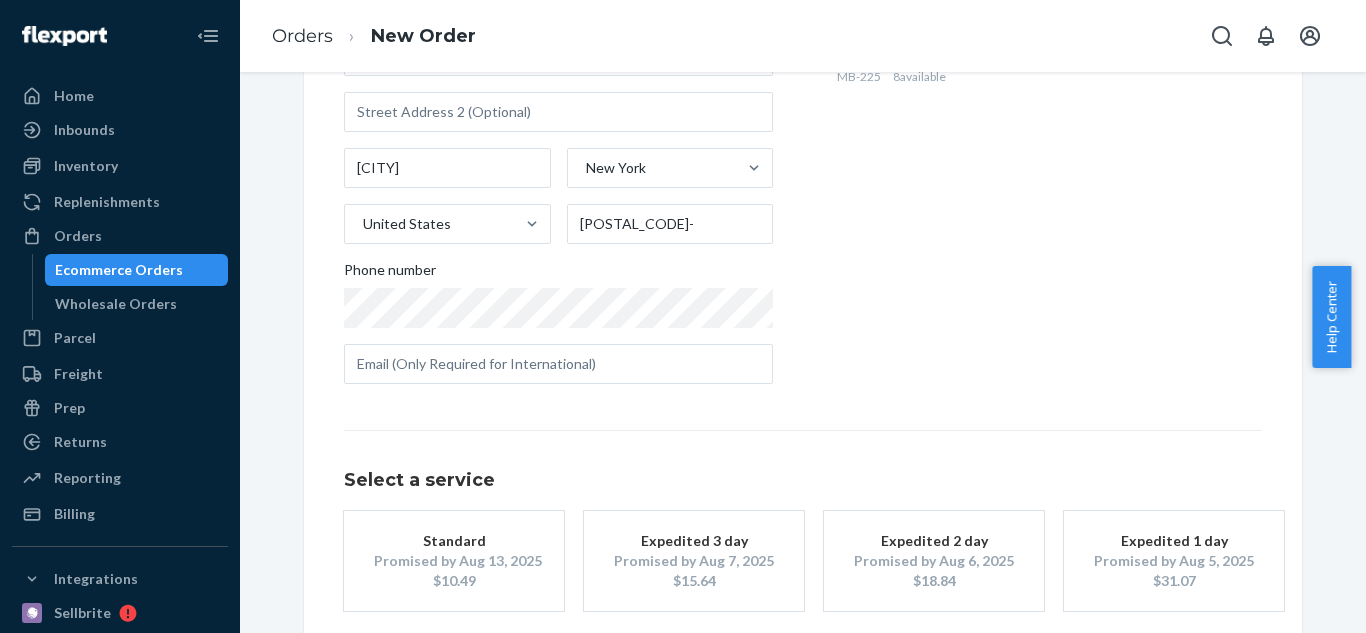 scroll, scrollTop: 378, scrollLeft: 0, axis: vertical 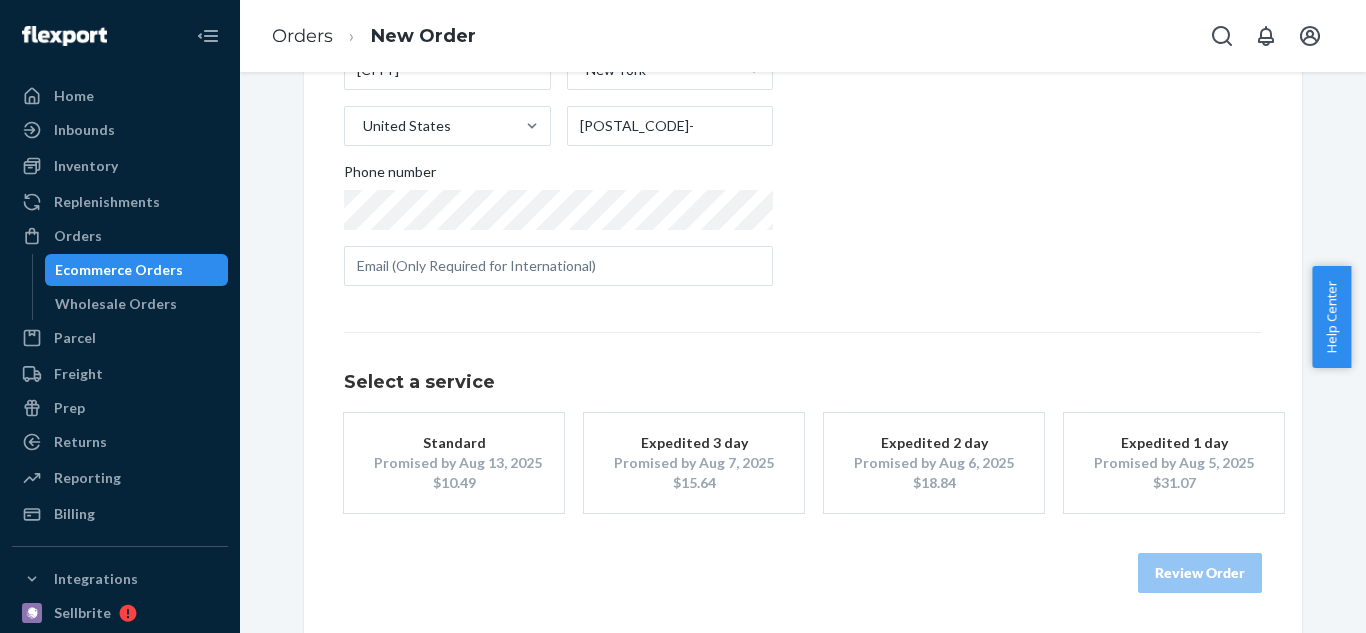 click on "Promised by Aug 13, 2025" at bounding box center [454, 463] 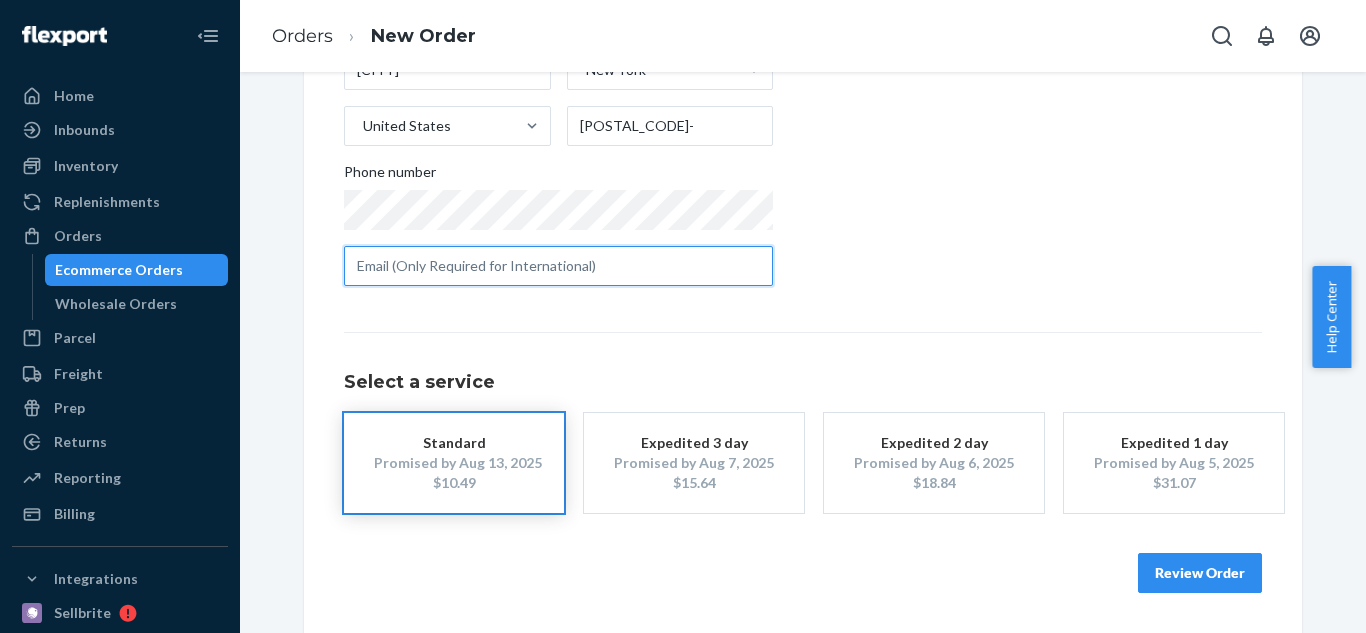 click at bounding box center [558, 266] 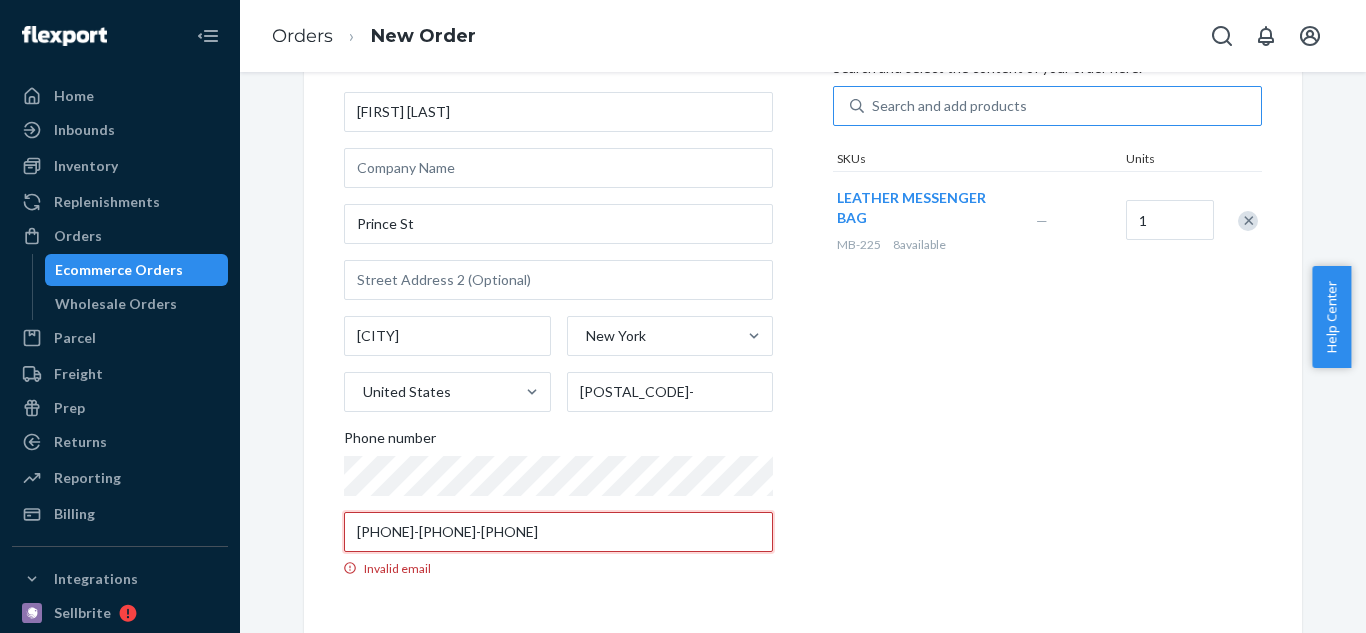 scroll, scrollTop: 112, scrollLeft: 0, axis: vertical 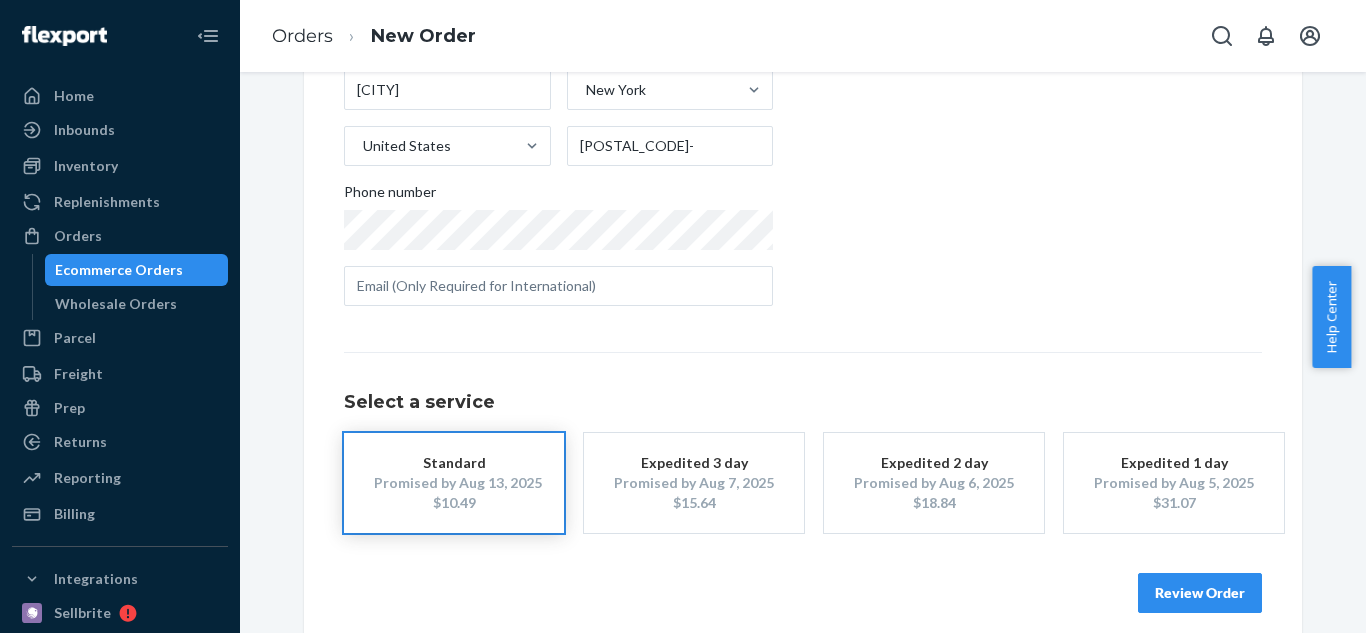 click on "Products Search and select the content of your order here. Search and add products SKUs Units LEATHER MESSENGER BAG MB-225 8  available — 1" at bounding box center (1047, 53) 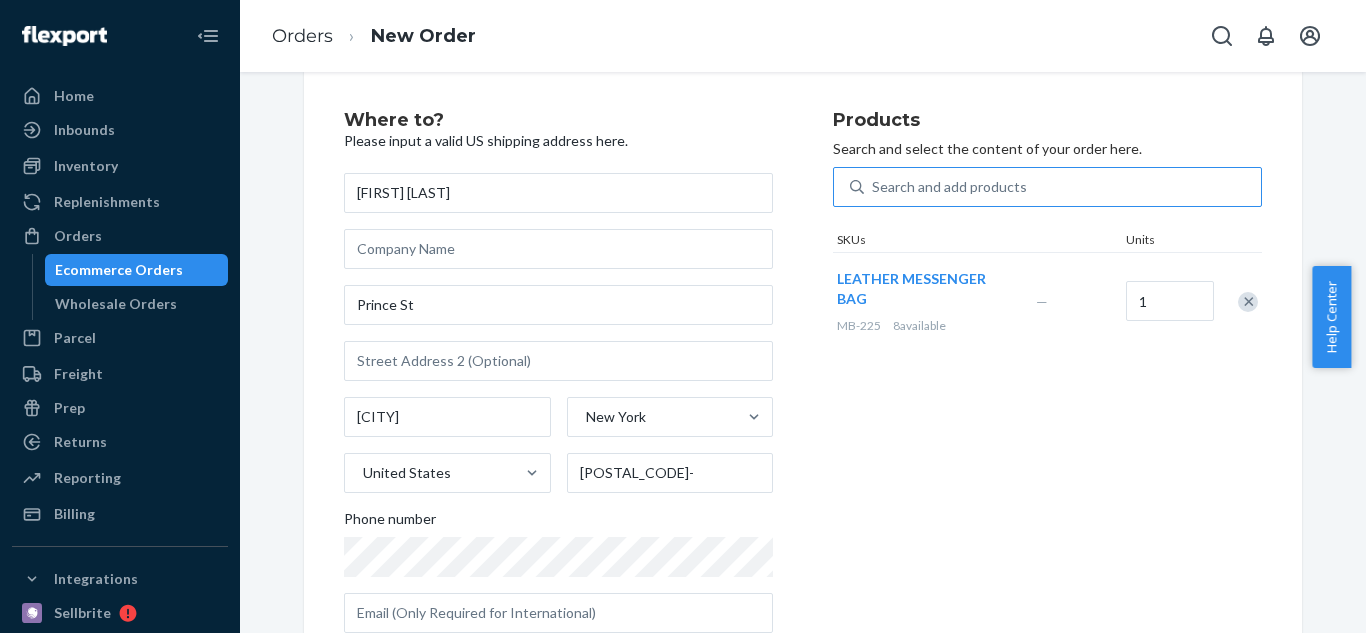 scroll, scrollTop: 0, scrollLeft: 0, axis: both 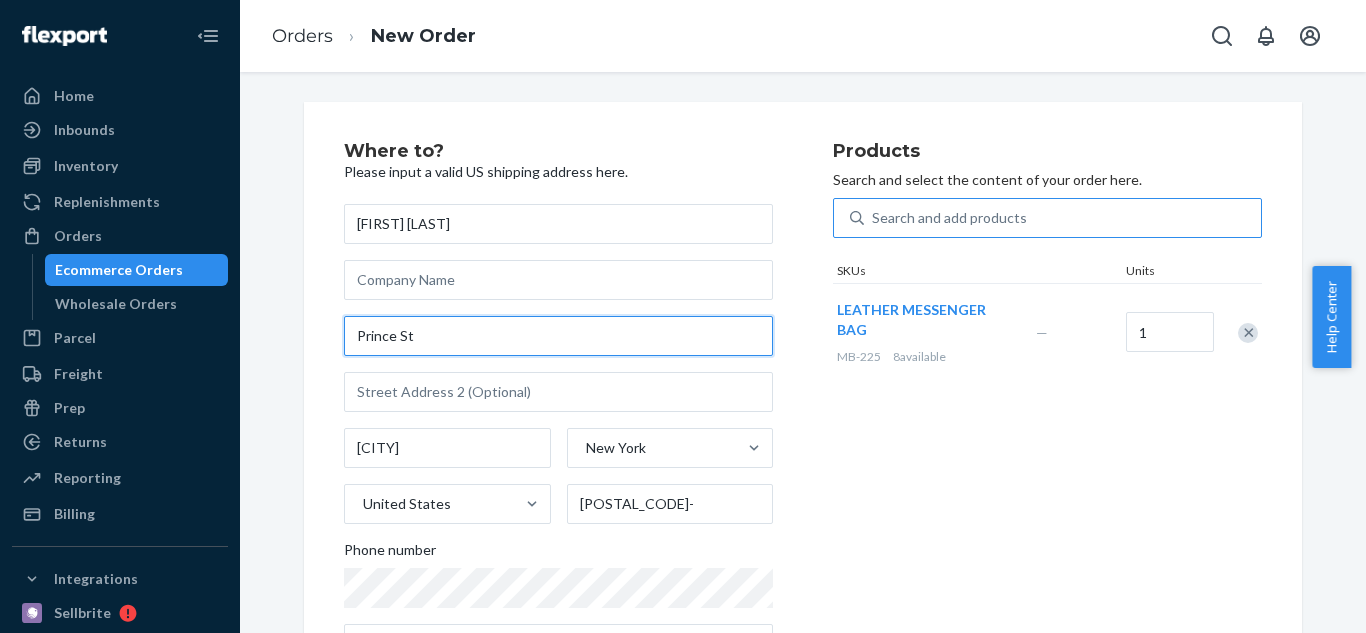 click on "Prince St" at bounding box center (558, 336) 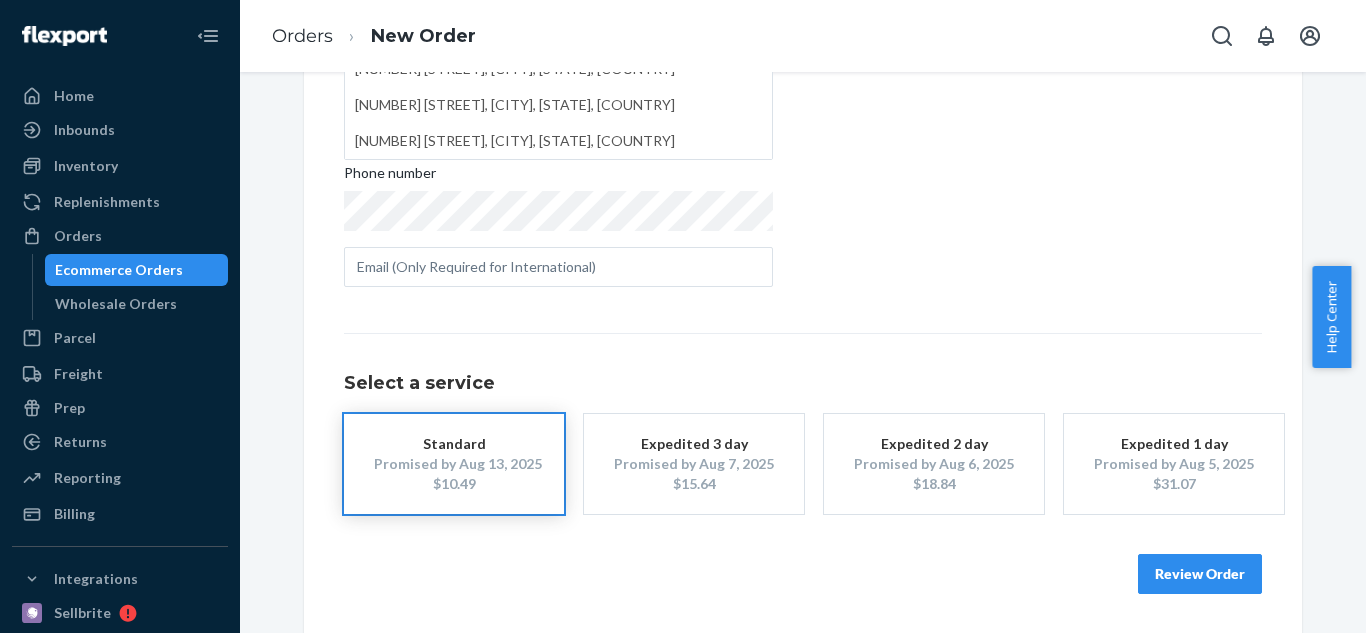 scroll, scrollTop: 378, scrollLeft: 0, axis: vertical 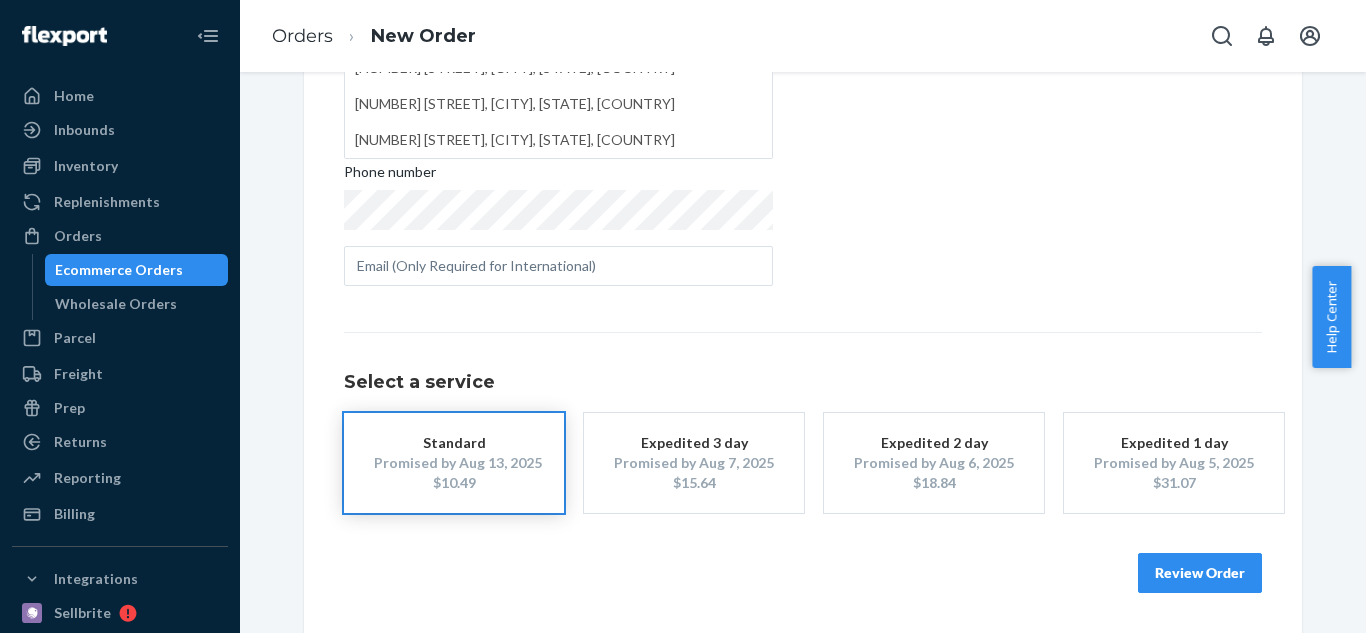 type on "[NUMBER] [STREET]" 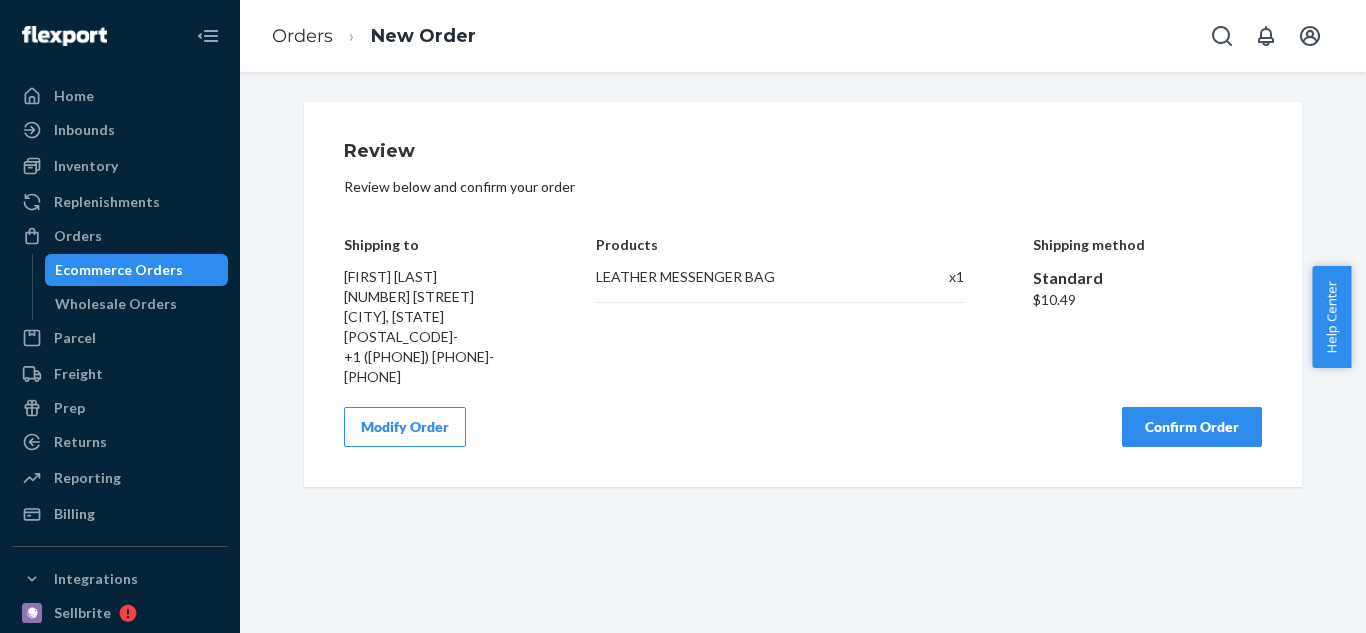 scroll, scrollTop: 0, scrollLeft: 0, axis: both 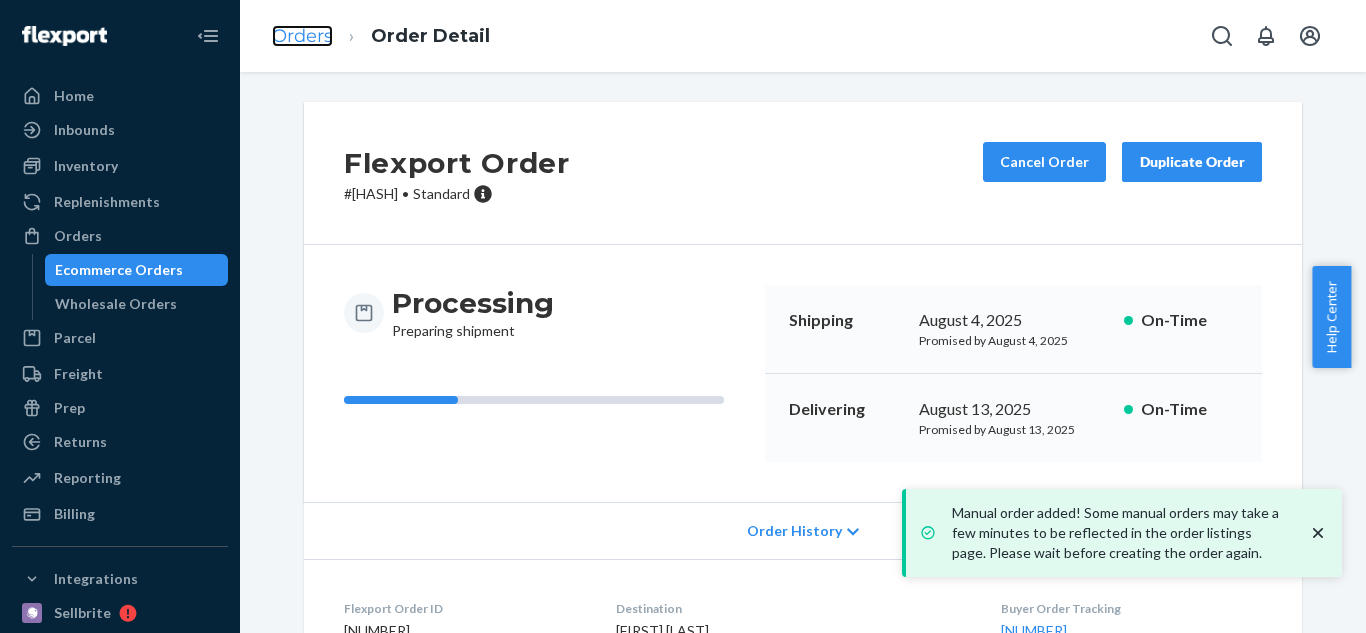click on "Orders" at bounding box center [302, 36] 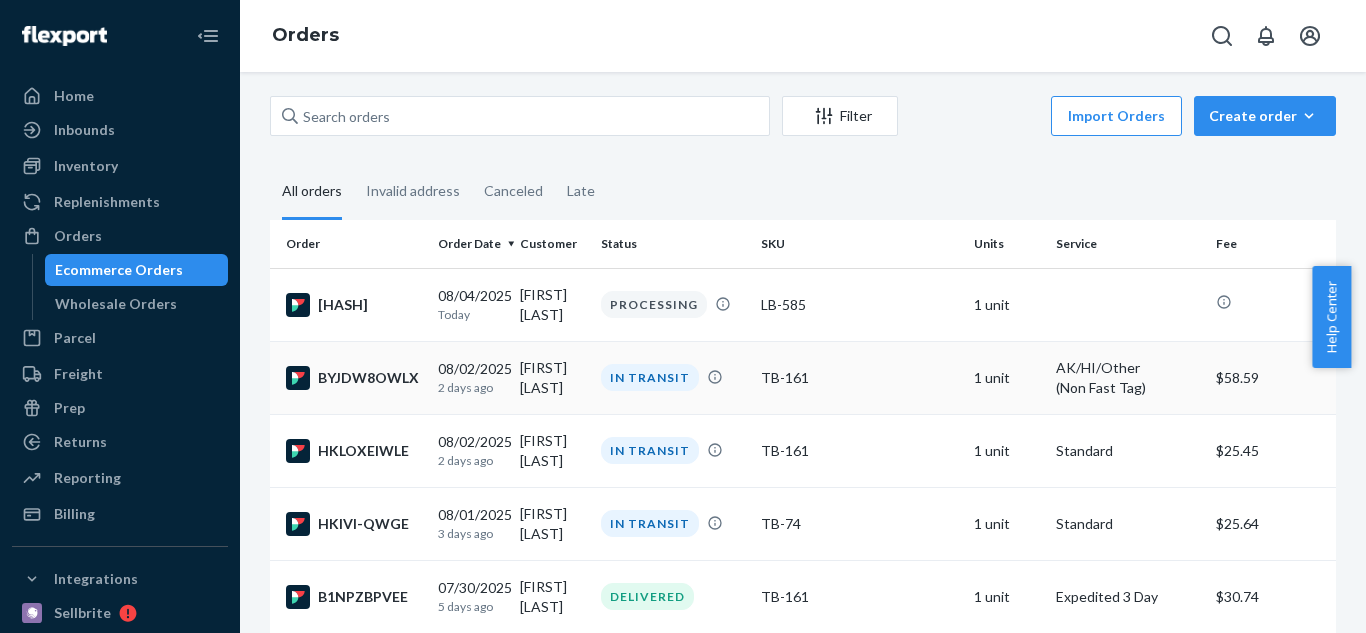 scroll, scrollTop: 0, scrollLeft: 0, axis: both 